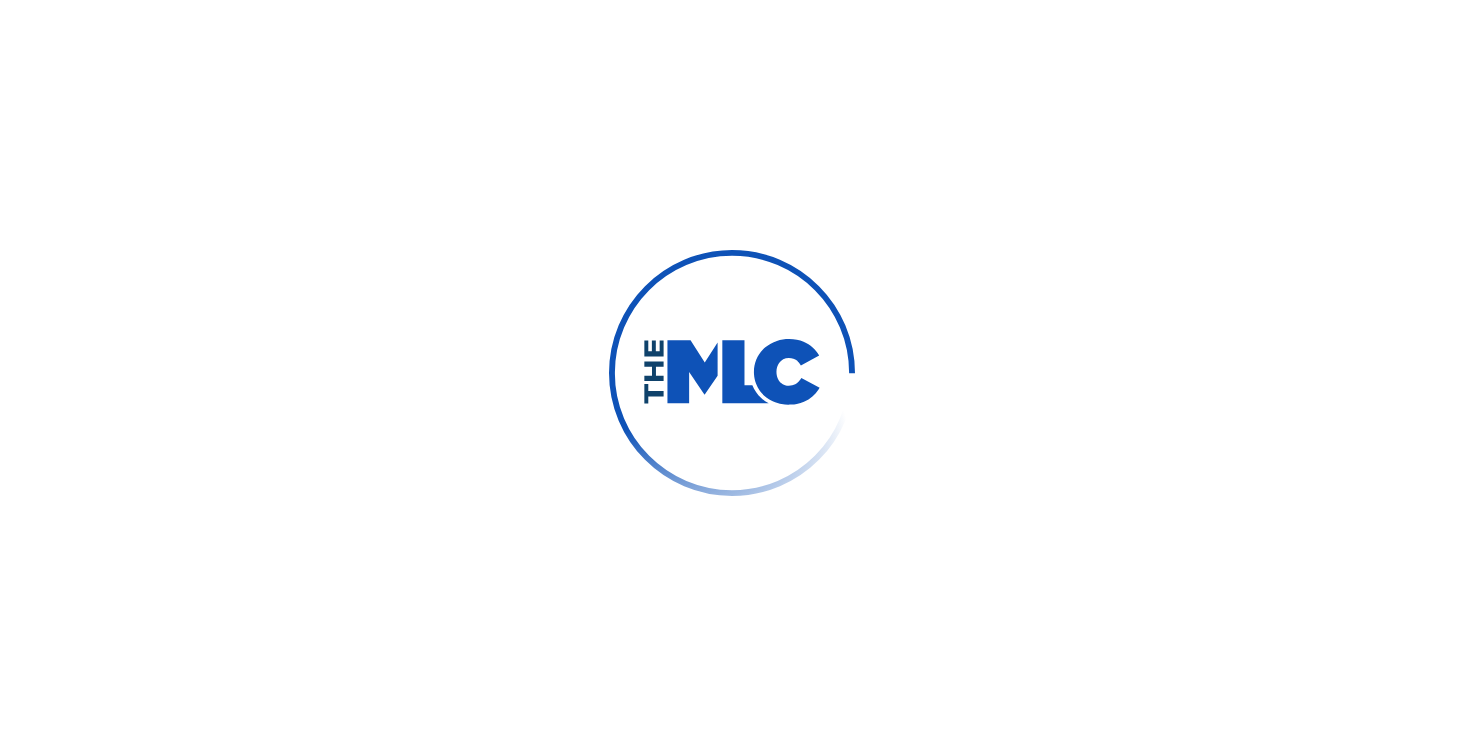 scroll, scrollTop: 0, scrollLeft: 0, axis: both 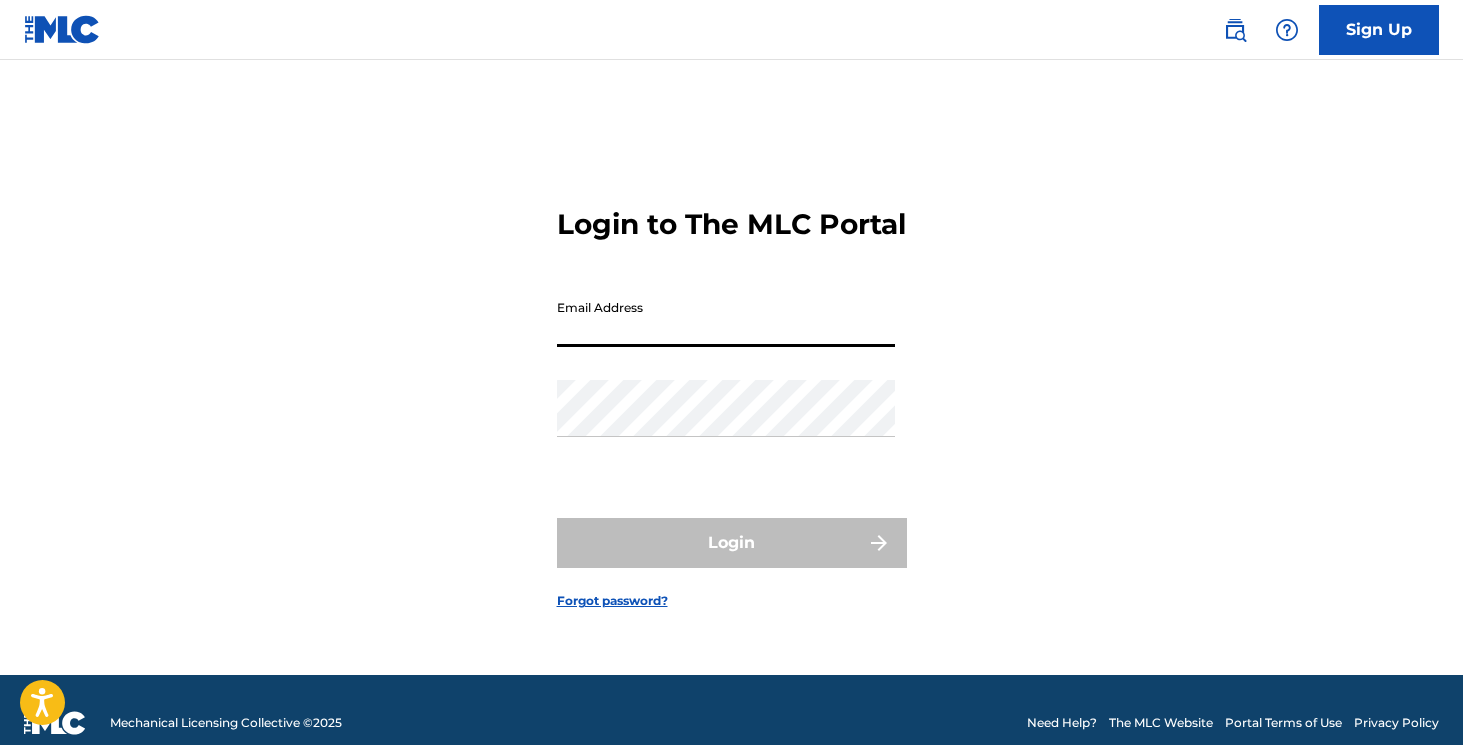 click on "Email Address" at bounding box center [726, 318] 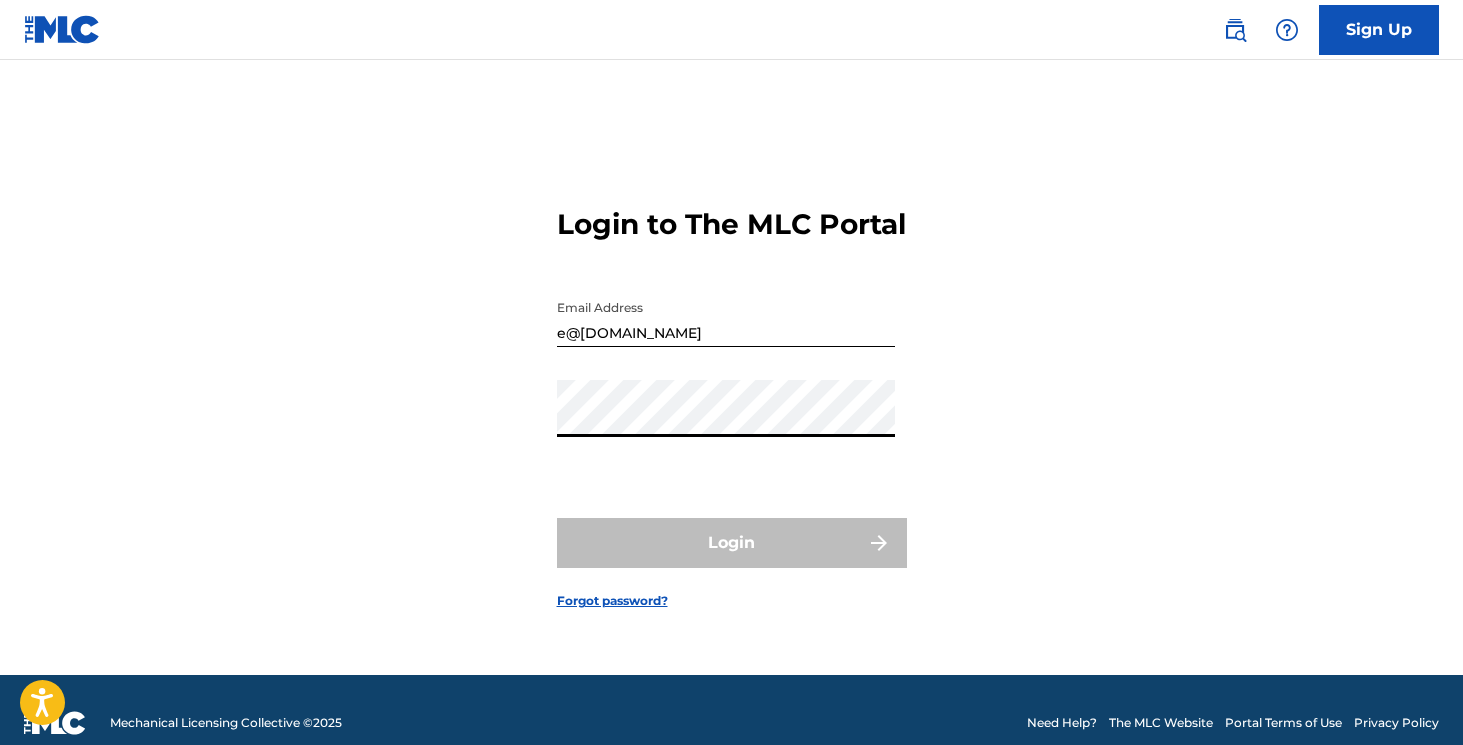 type on "[PERSON_NAME][EMAIL_ADDRESS][DOMAIN_NAME]" 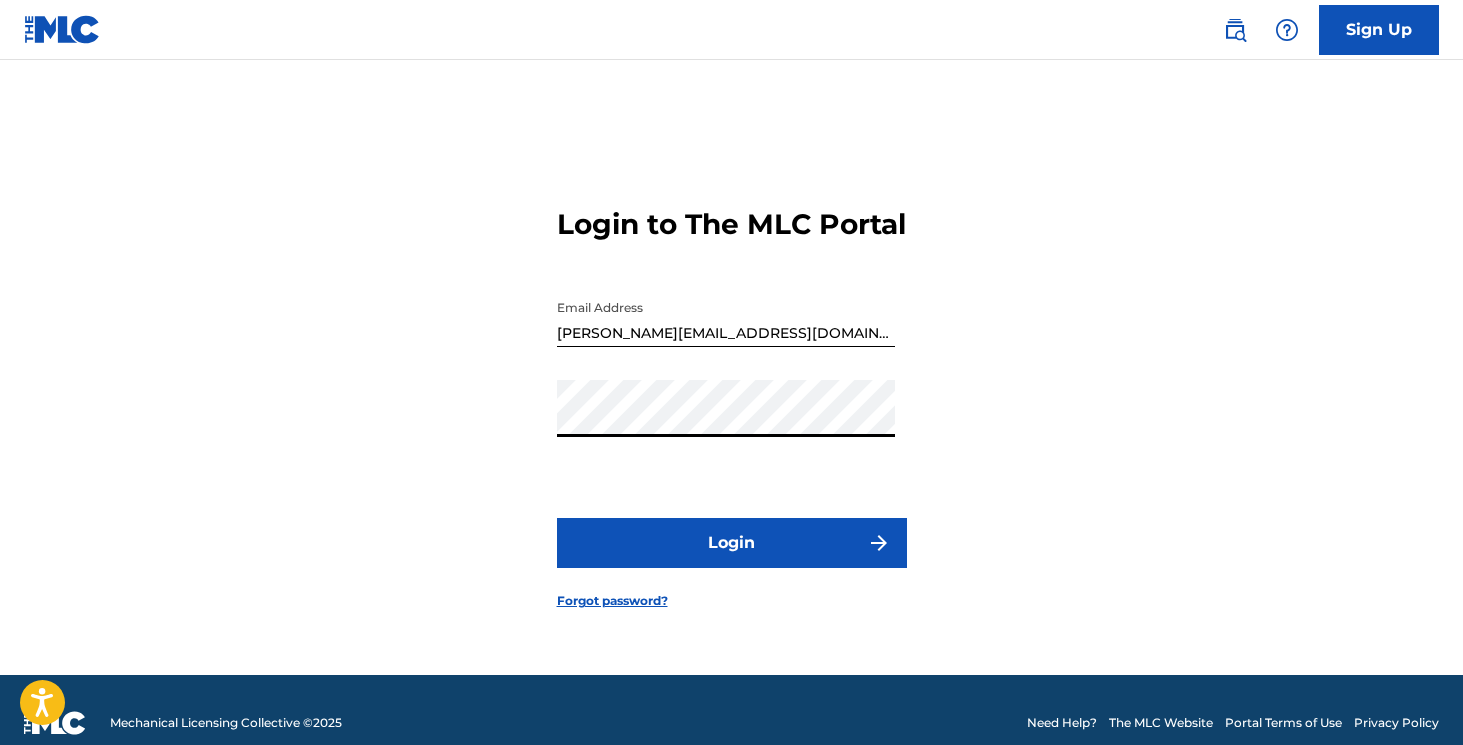 click on "Login" at bounding box center [732, 543] 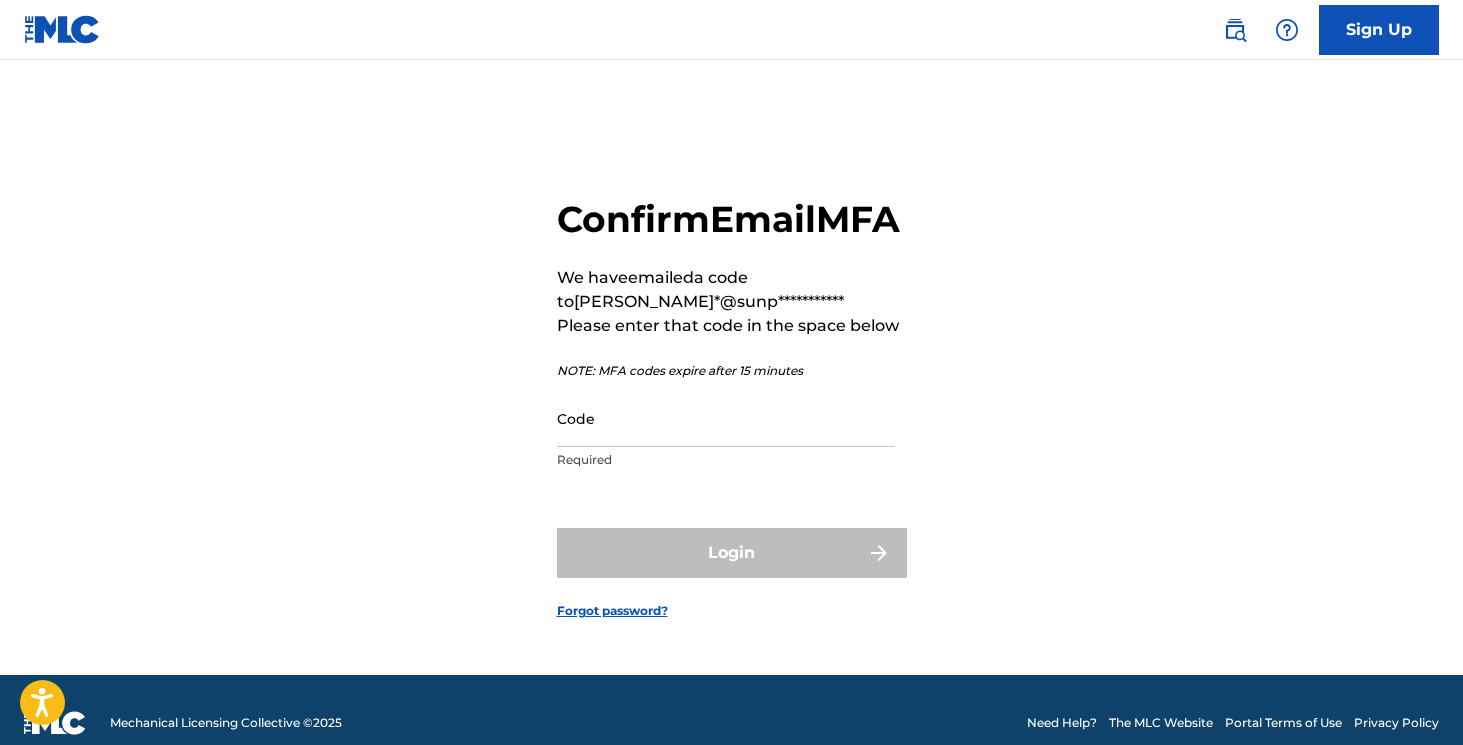 click on "Code" at bounding box center (726, 418) 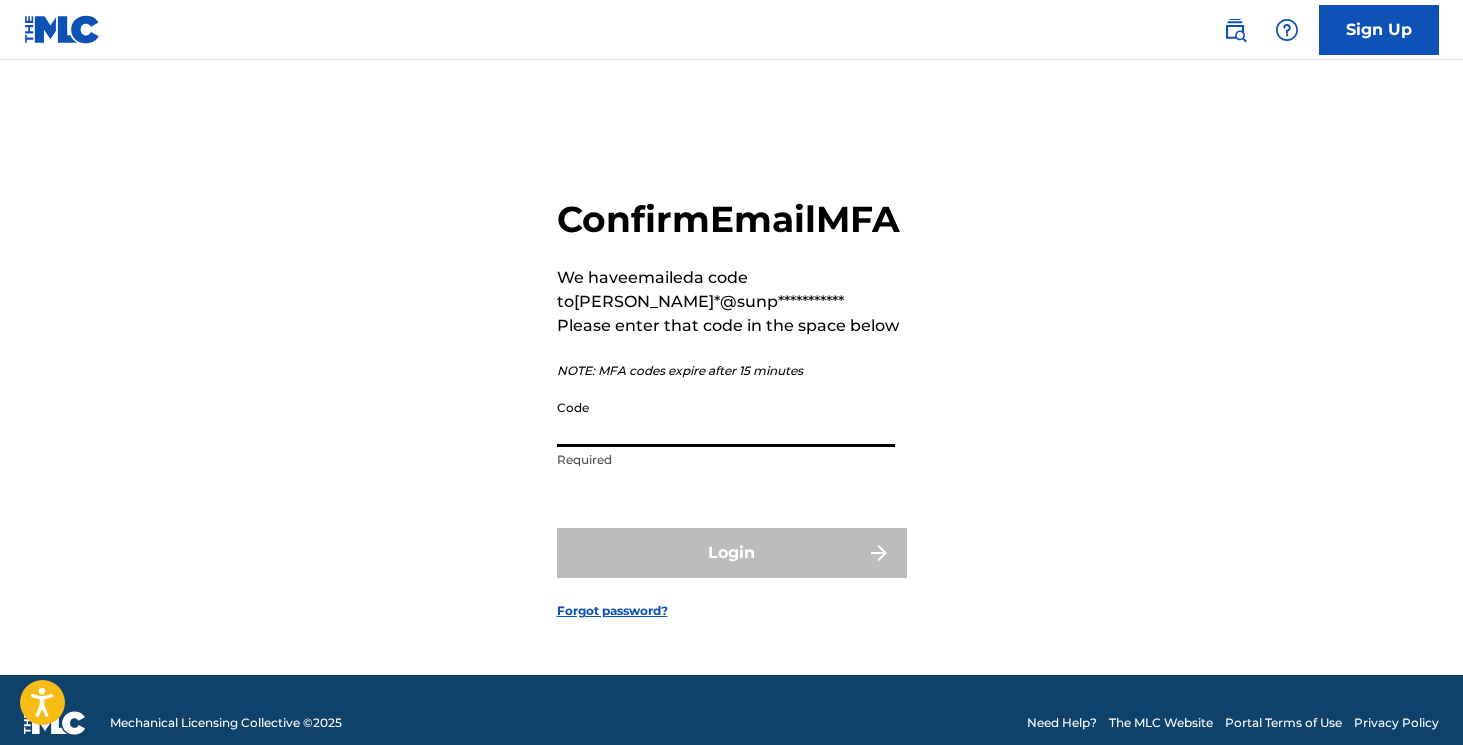 paste on "320756" 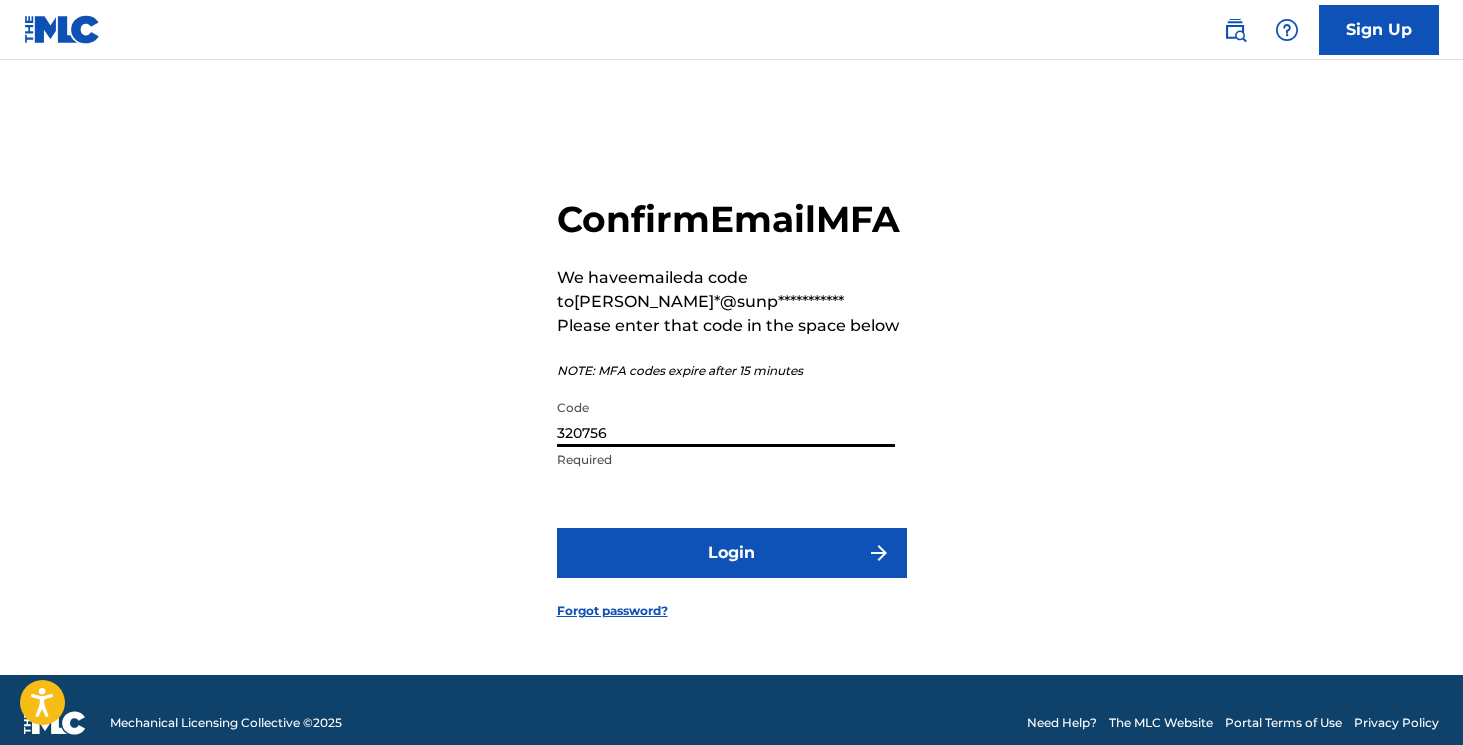 type on "320756" 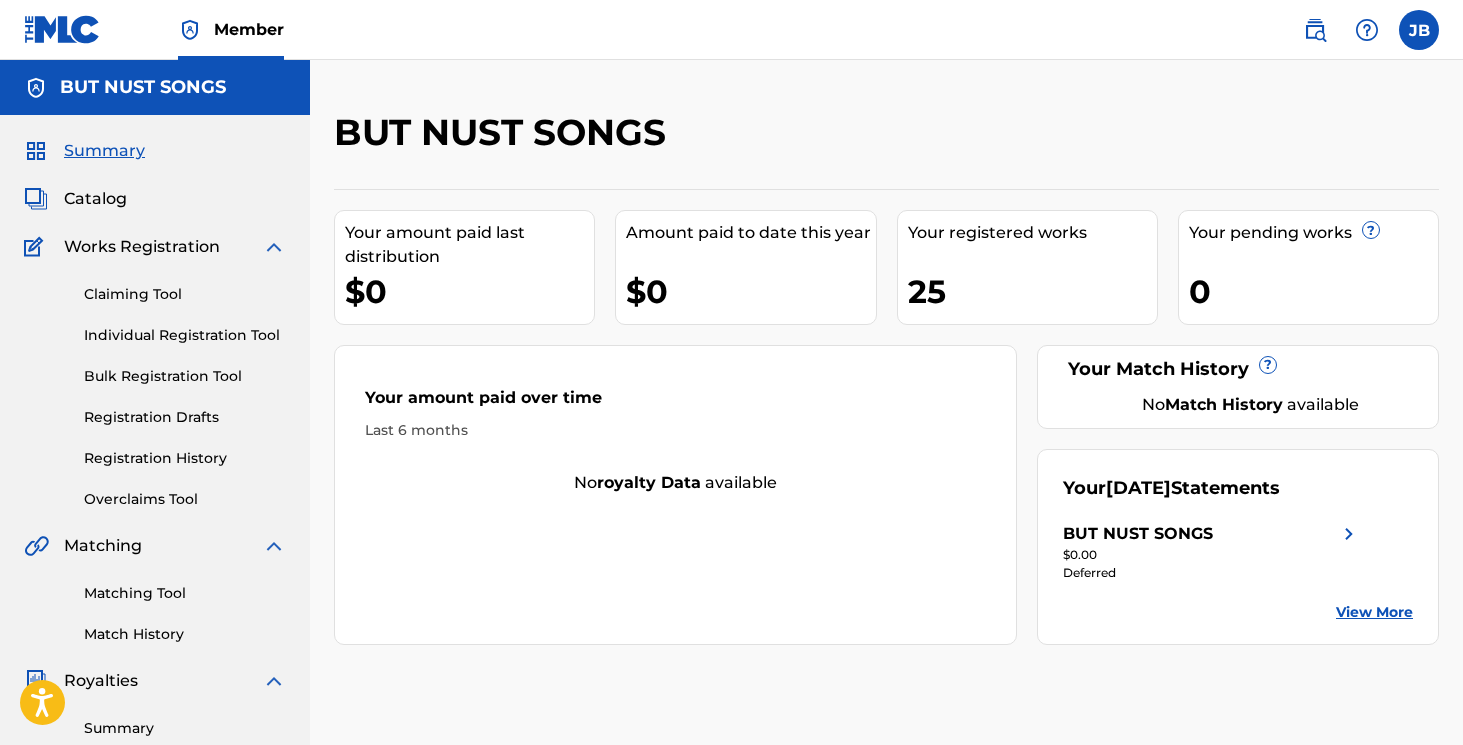 scroll, scrollTop: 0, scrollLeft: 0, axis: both 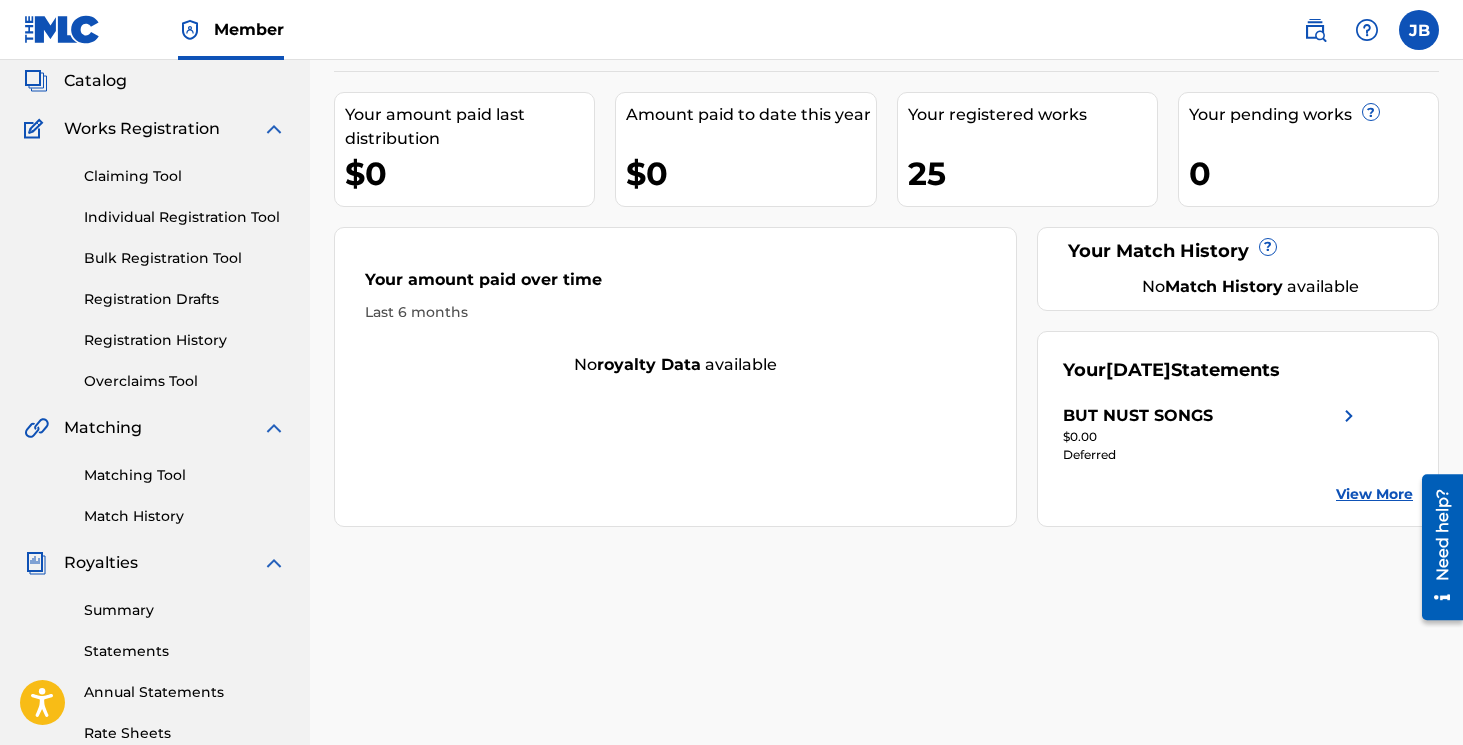 click on "Summary" at bounding box center (185, 610) 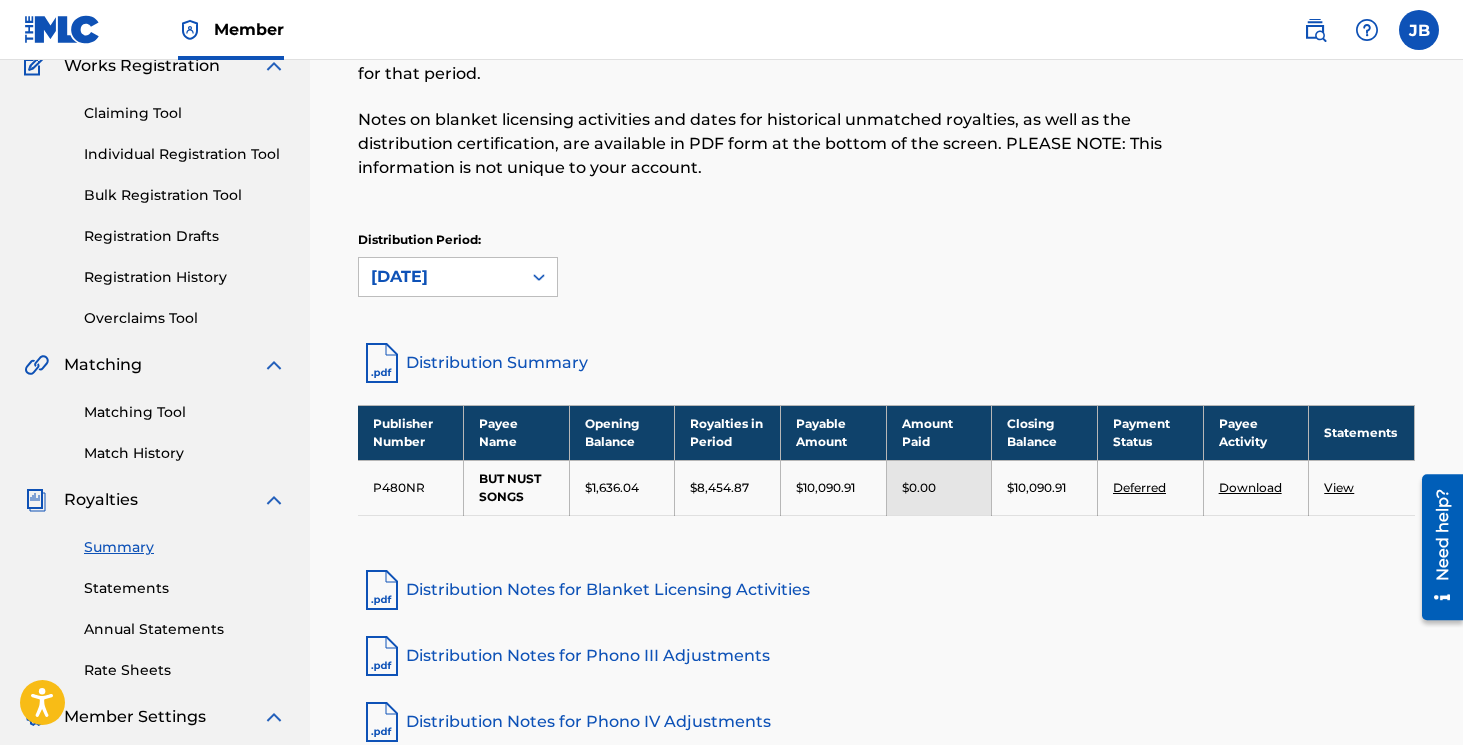 scroll, scrollTop: 188, scrollLeft: 0, axis: vertical 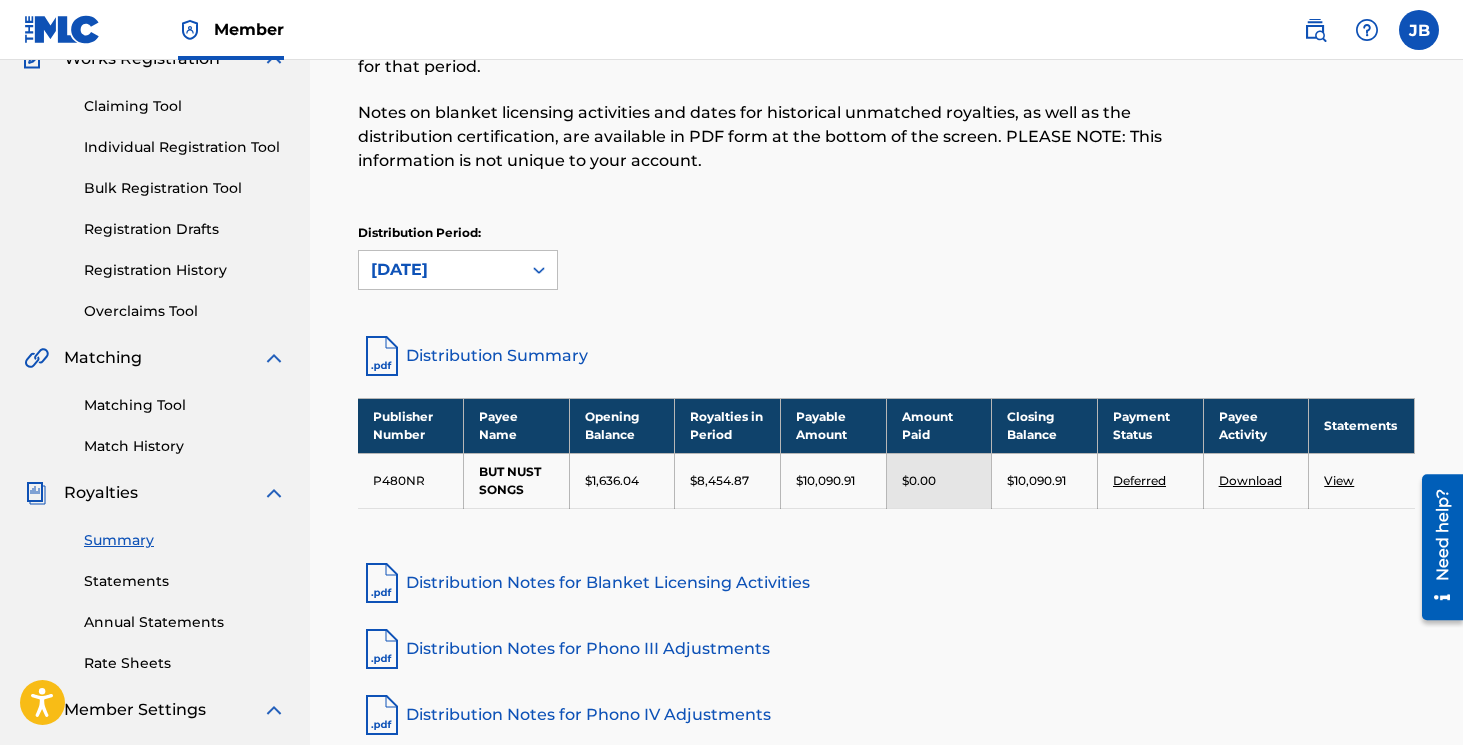 click on "Registration History" at bounding box center (185, 270) 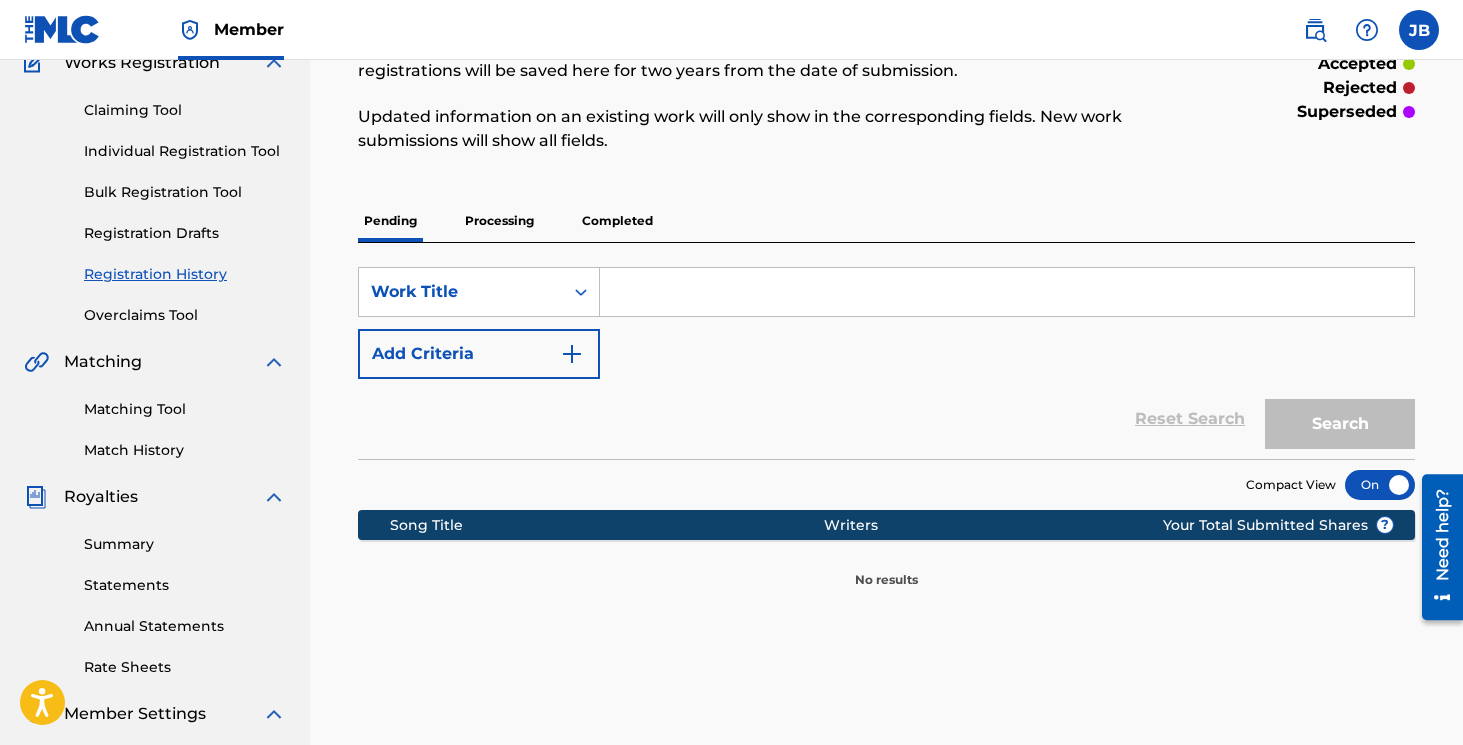 scroll, scrollTop: 189, scrollLeft: 0, axis: vertical 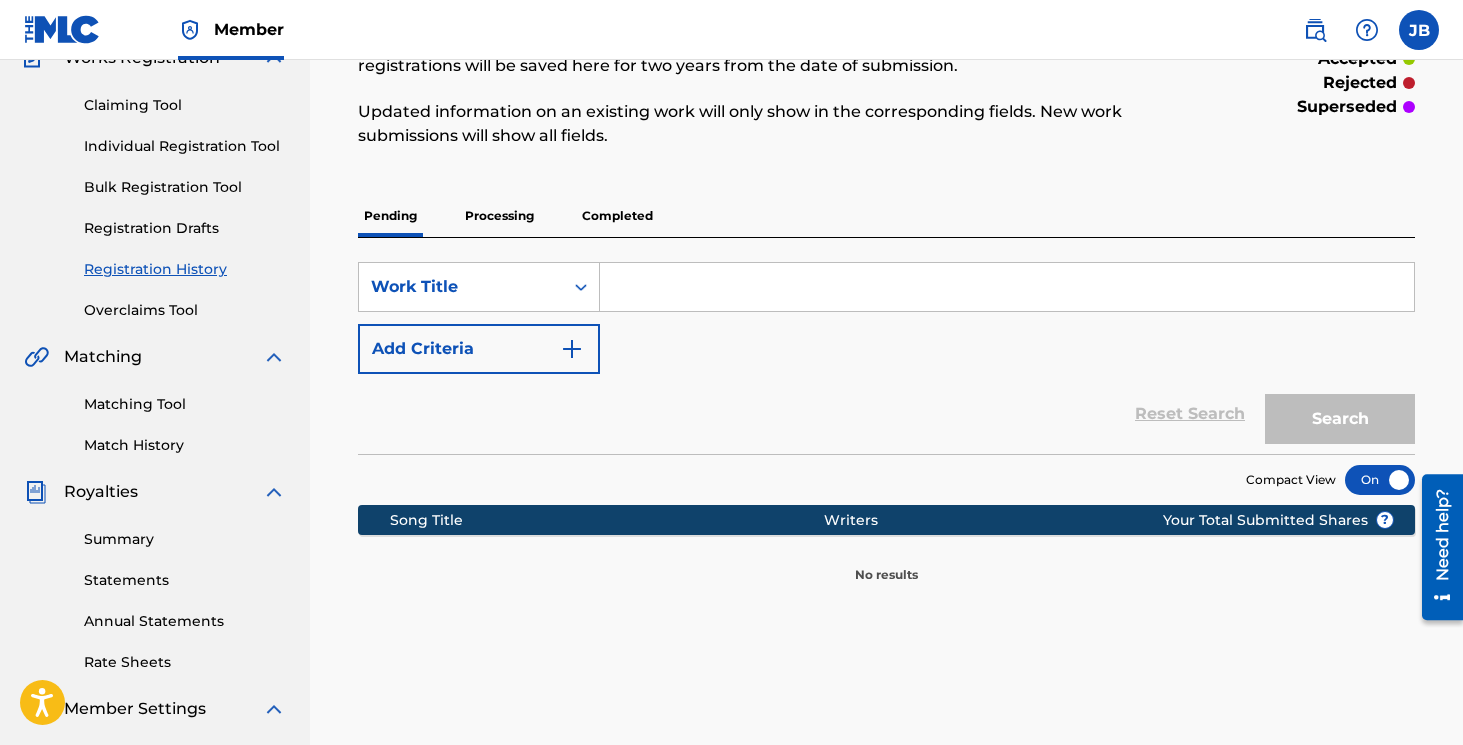 click on "Processing" at bounding box center (499, 216) 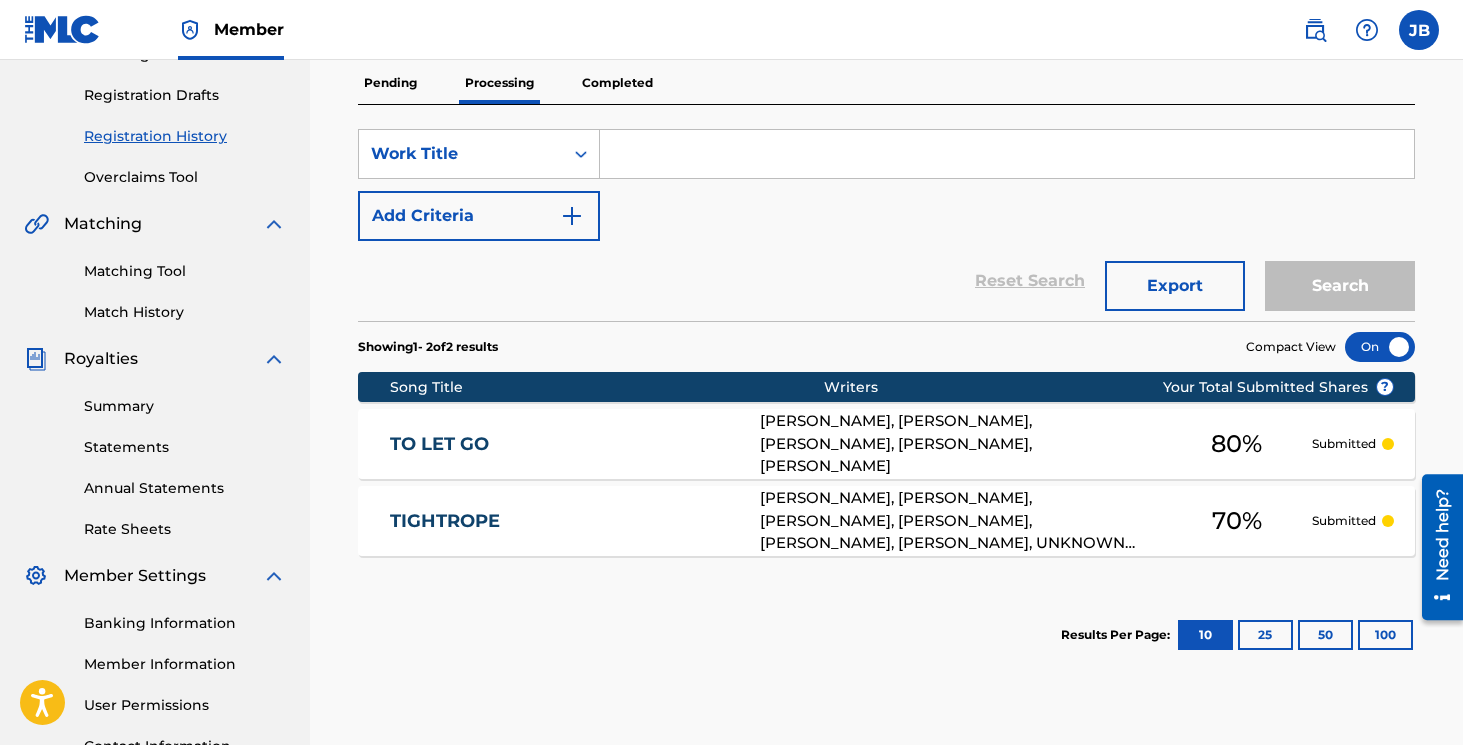 scroll, scrollTop: 326, scrollLeft: 0, axis: vertical 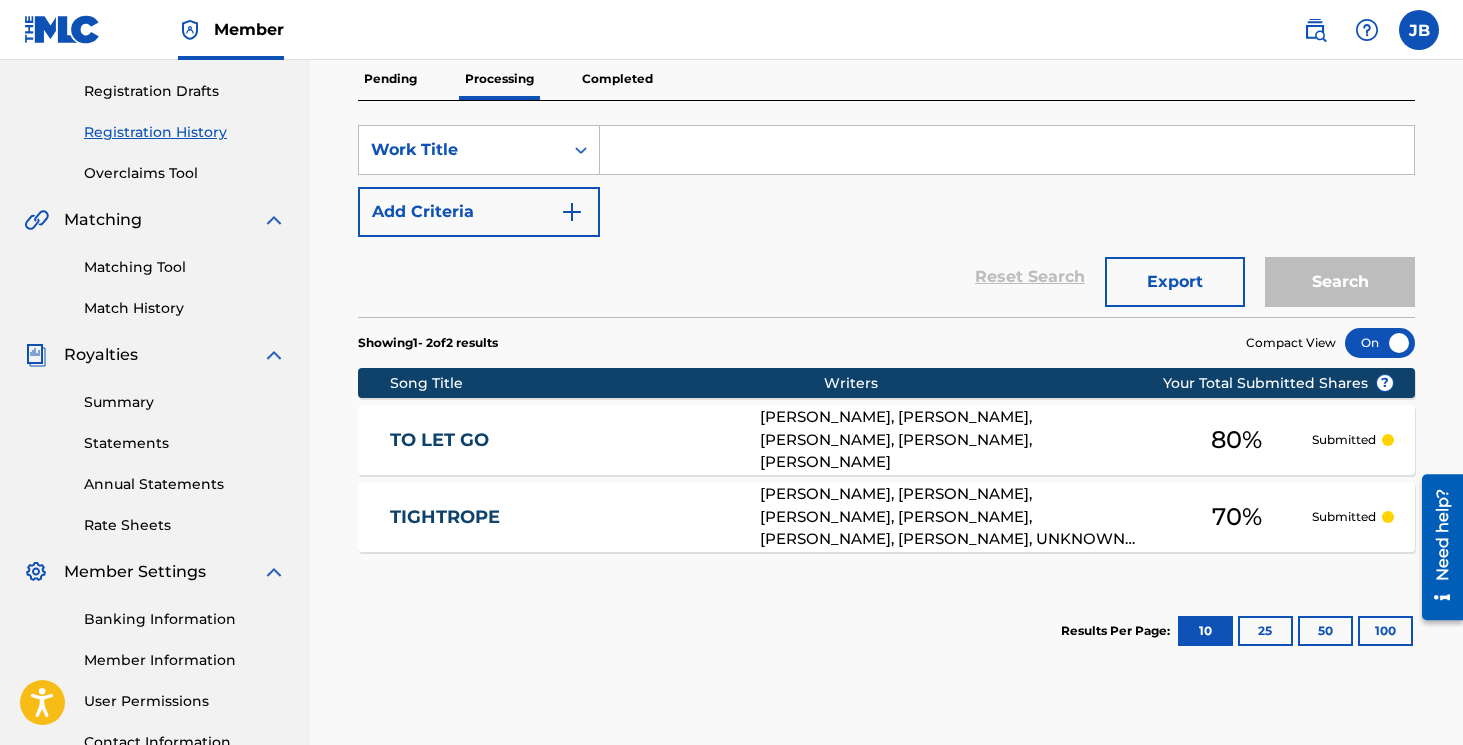 click on "Completed" at bounding box center [617, 79] 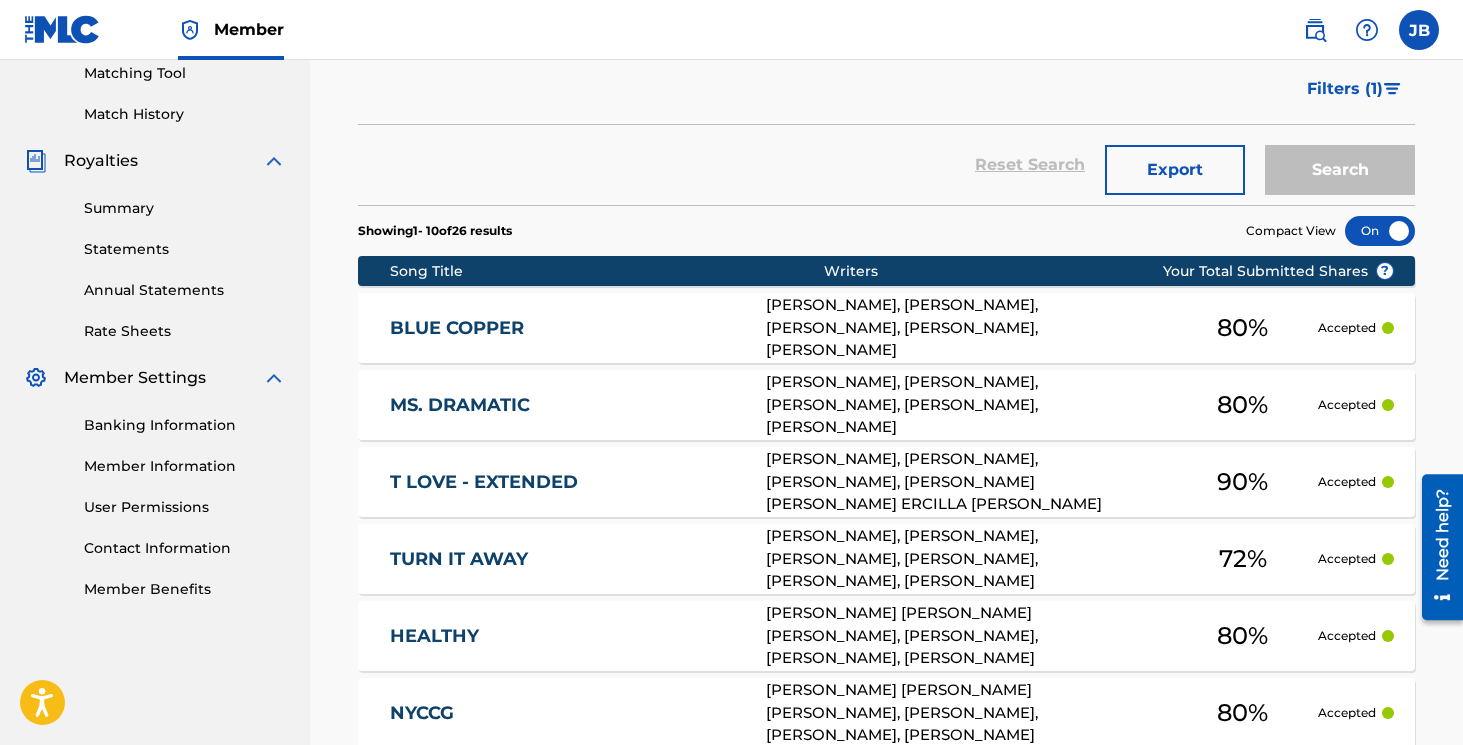 scroll, scrollTop: 1062, scrollLeft: 0, axis: vertical 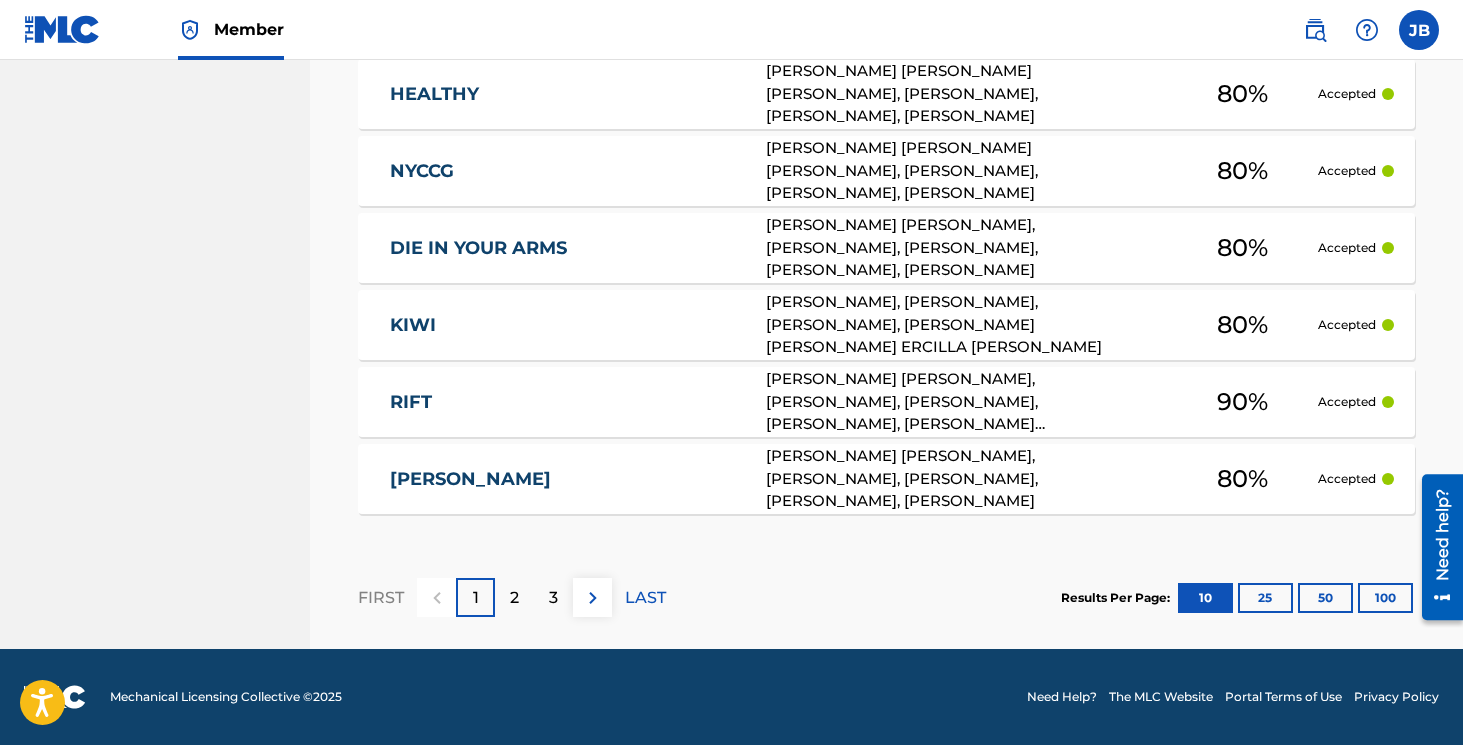 click on "25" at bounding box center (1265, 598) 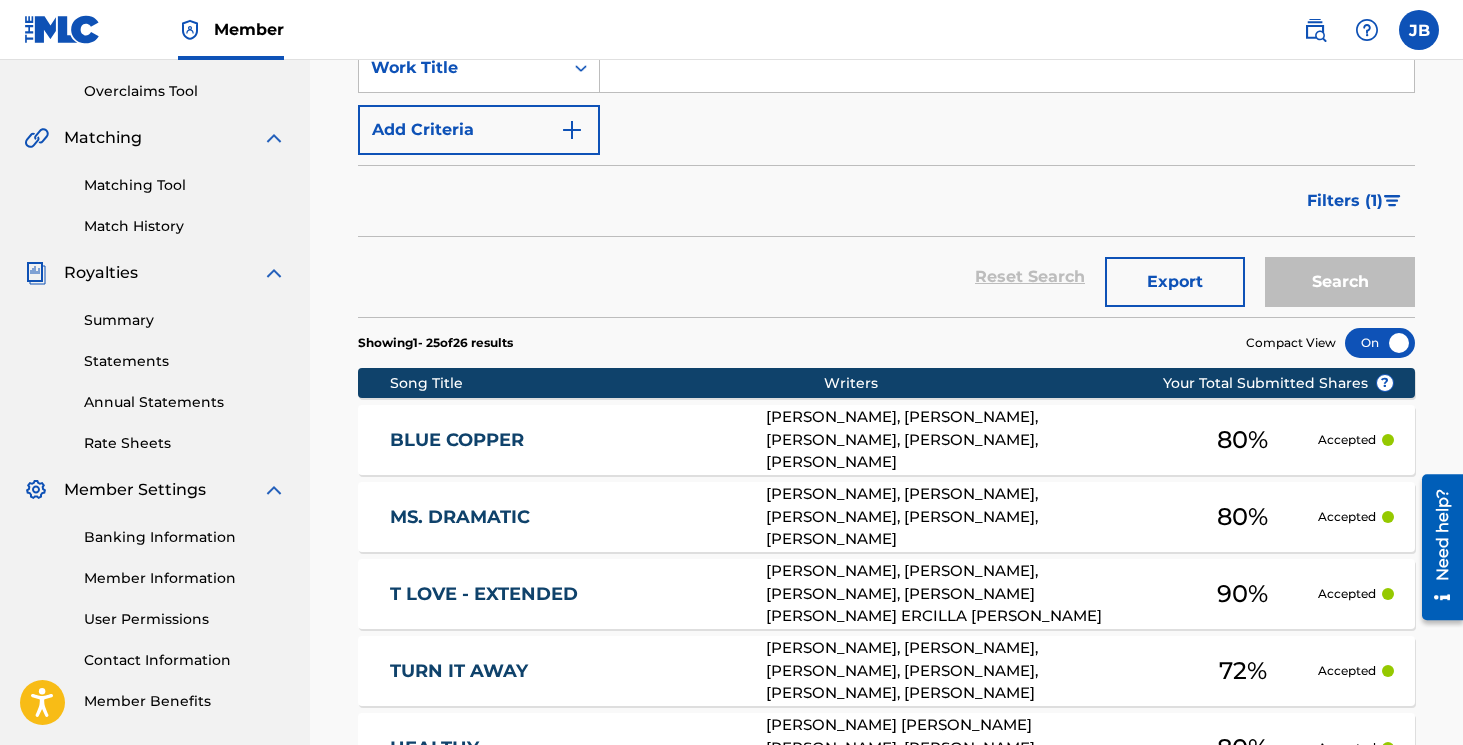 scroll, scrollTop: 666, scrollLeft: 0, axis: vertical 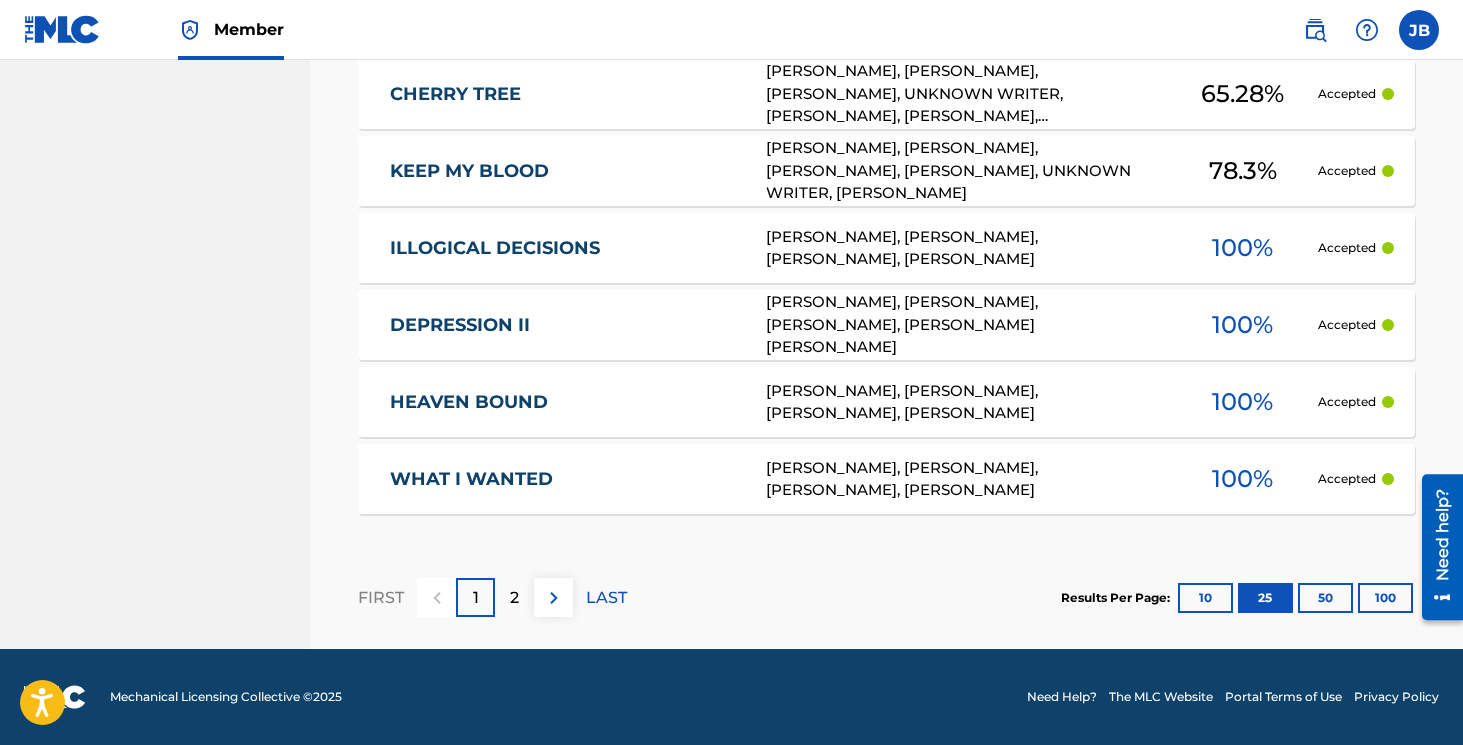 click on "50" at bounding box center (1325, 598) 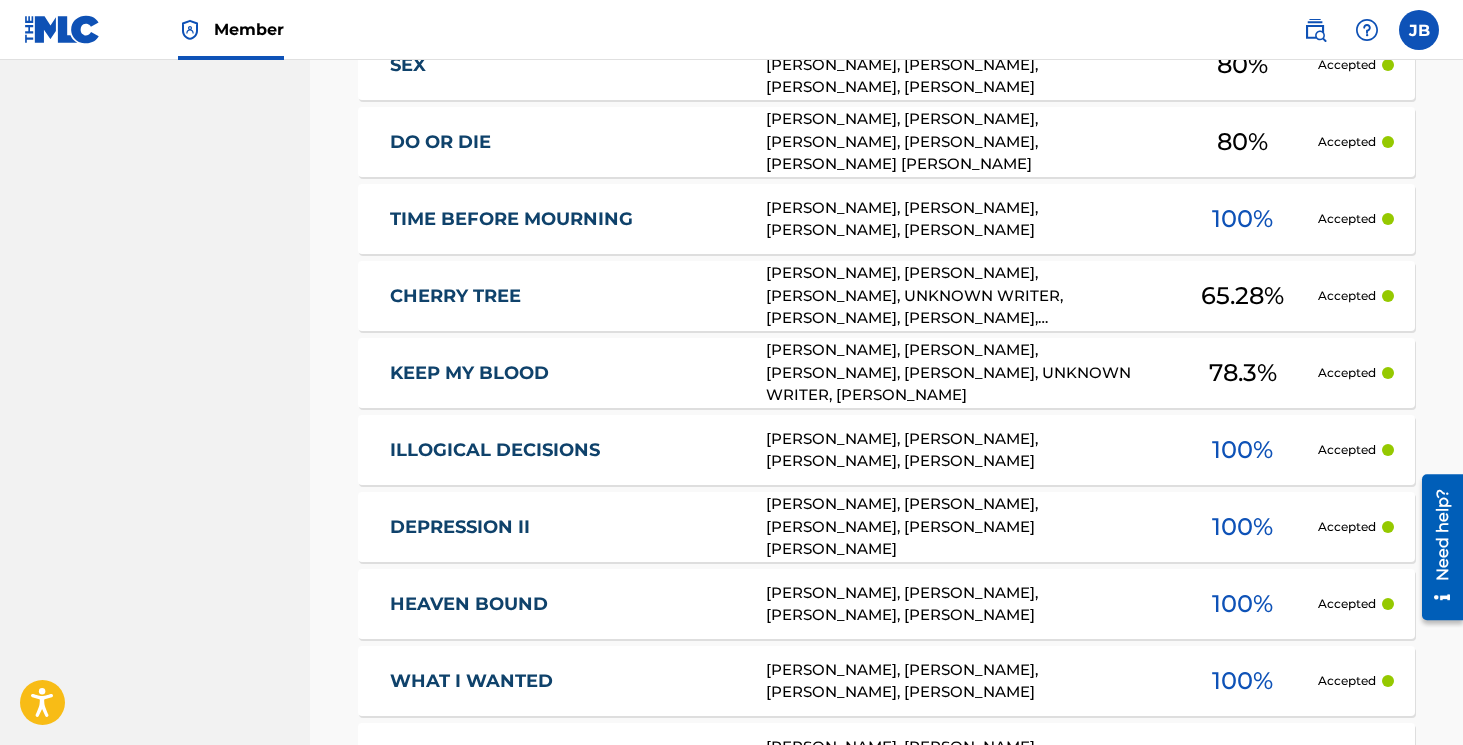 scroll, scrollTop: 1553, scrollLeft: 0, axis: vertical 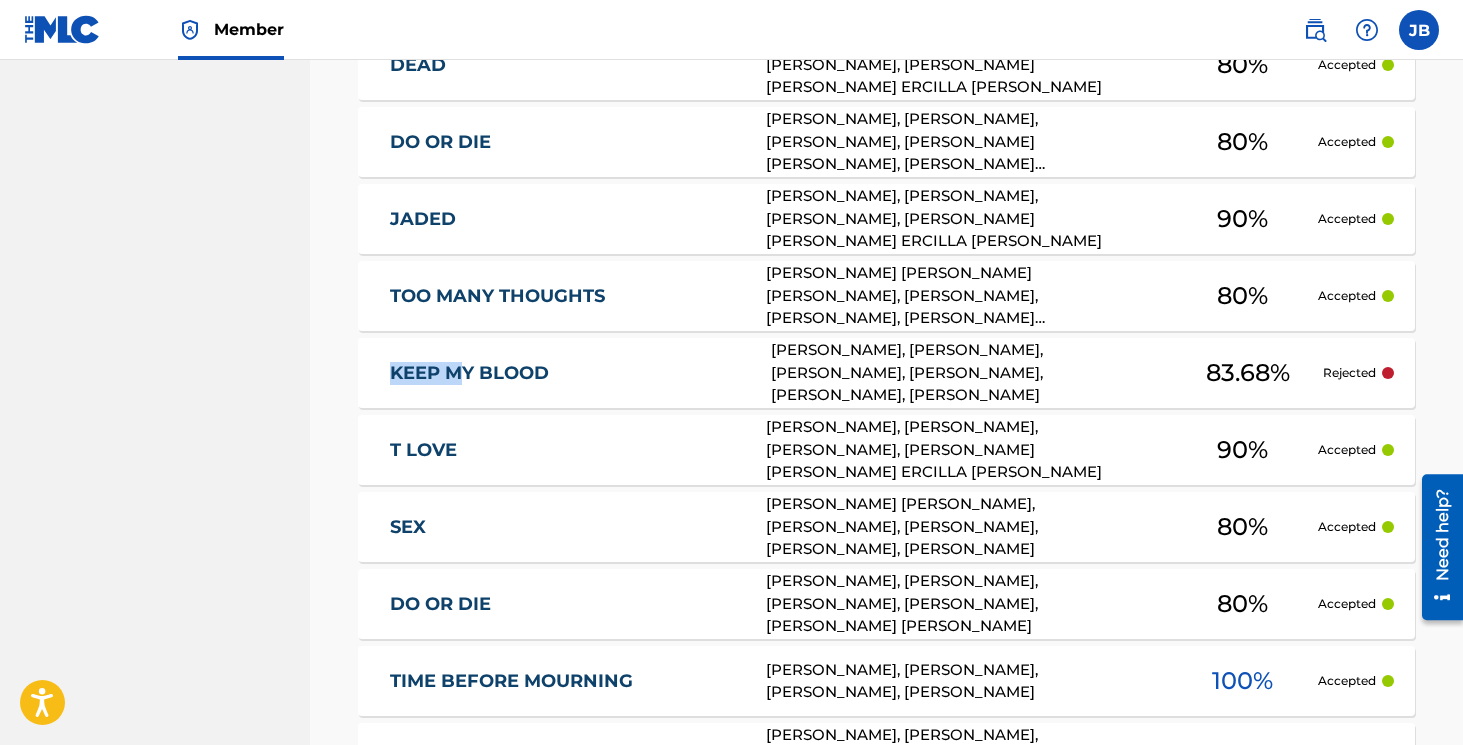 click on "KEEP MY BLOOD" at bounding box center [567, 373] 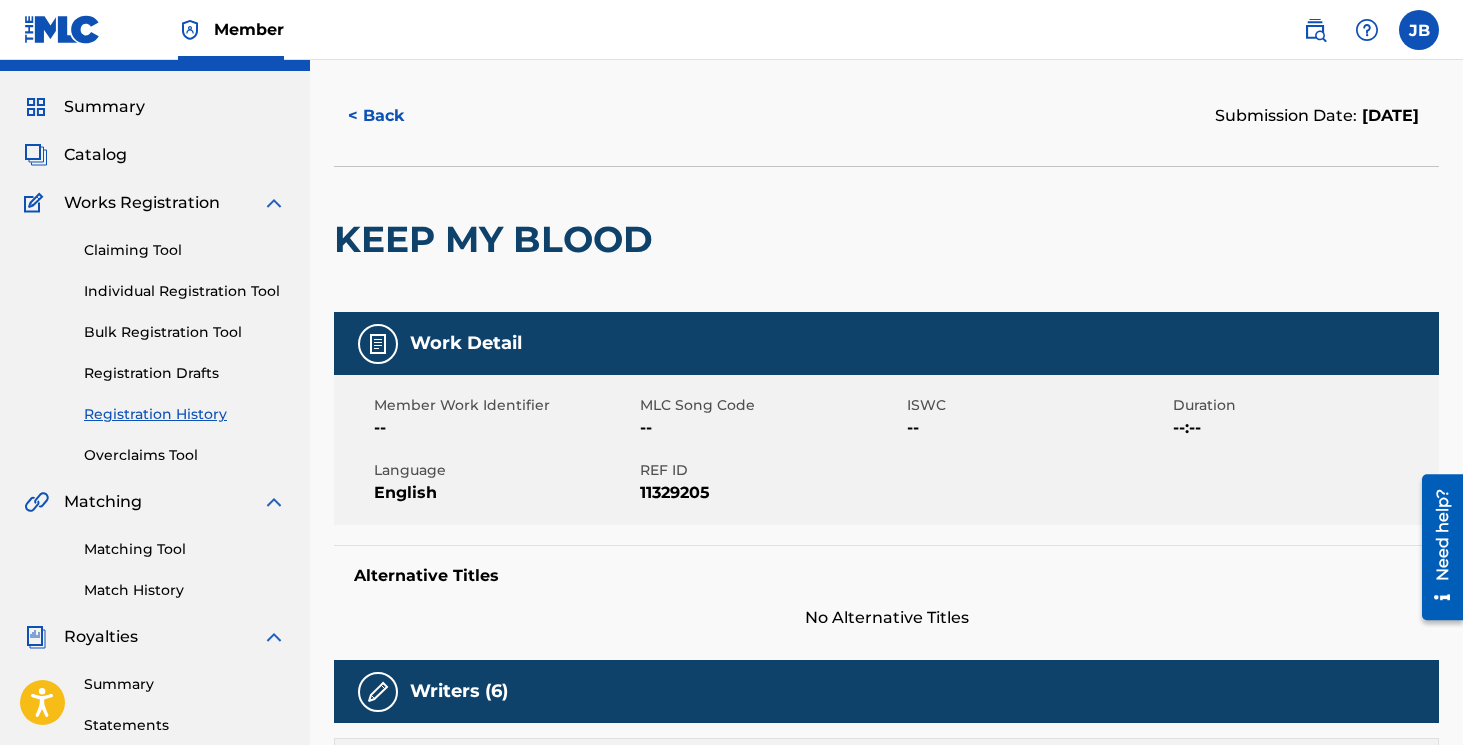 scroll, scrollTop: 0, scrollLeft: 0, axis: both 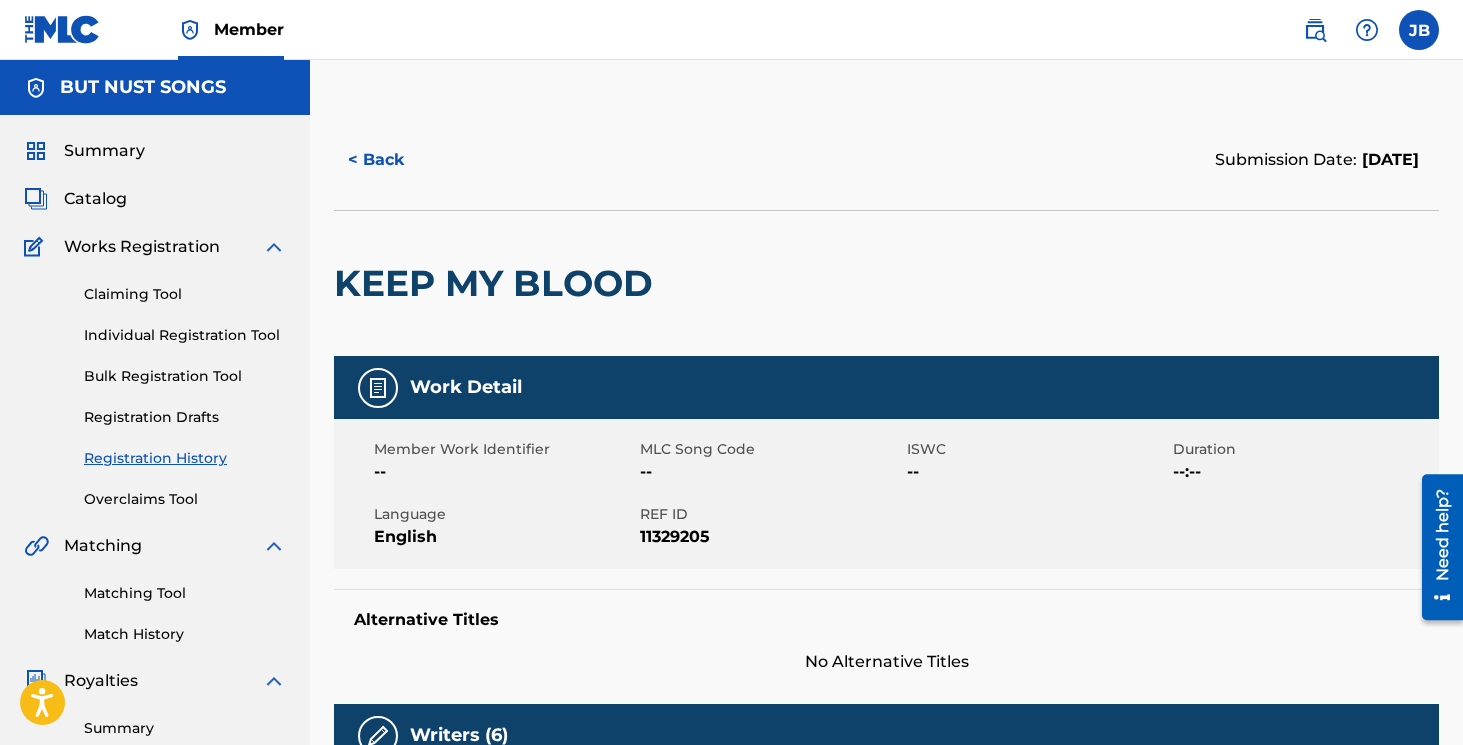 click on "< Back" at bounding box center (394, 160) 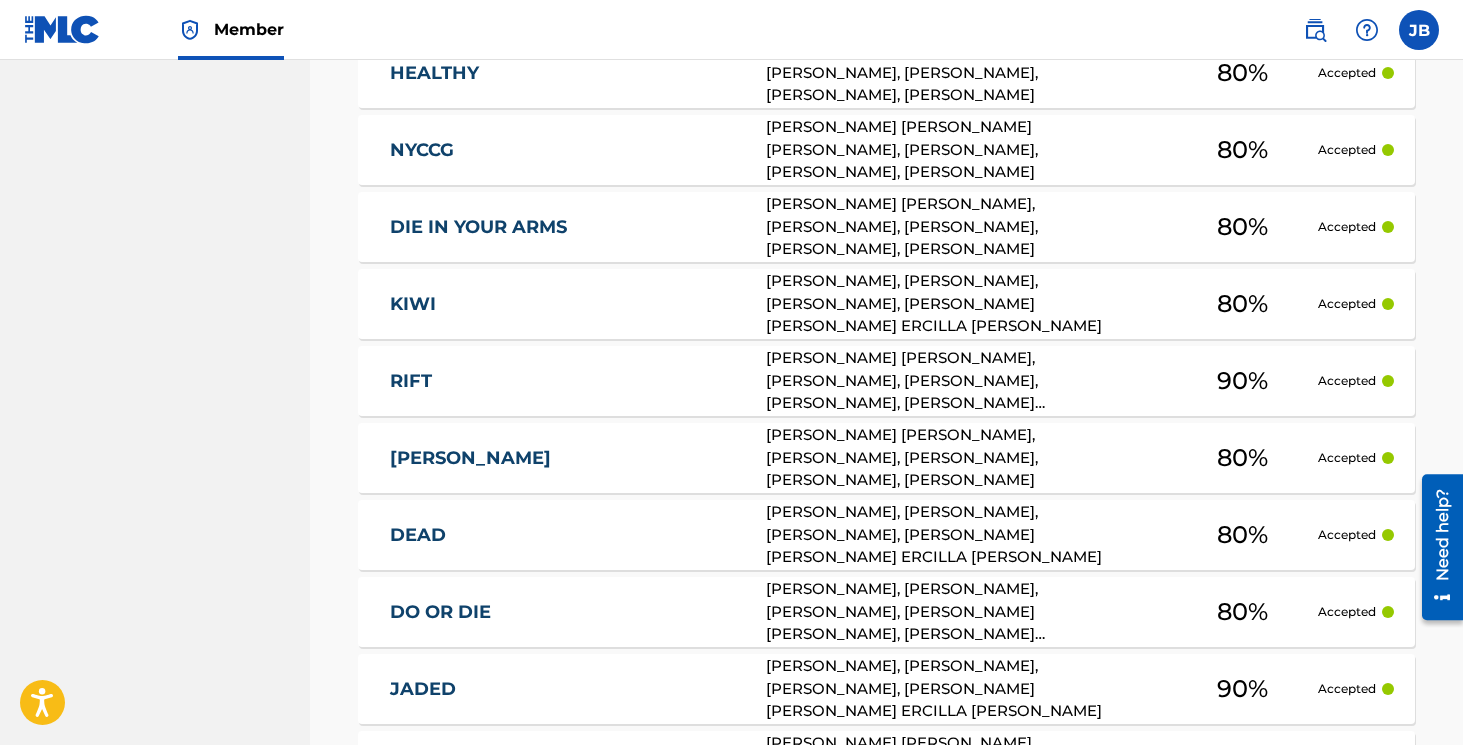 scroll, scrollTop: 0, scrollLeft: 0, axis: both 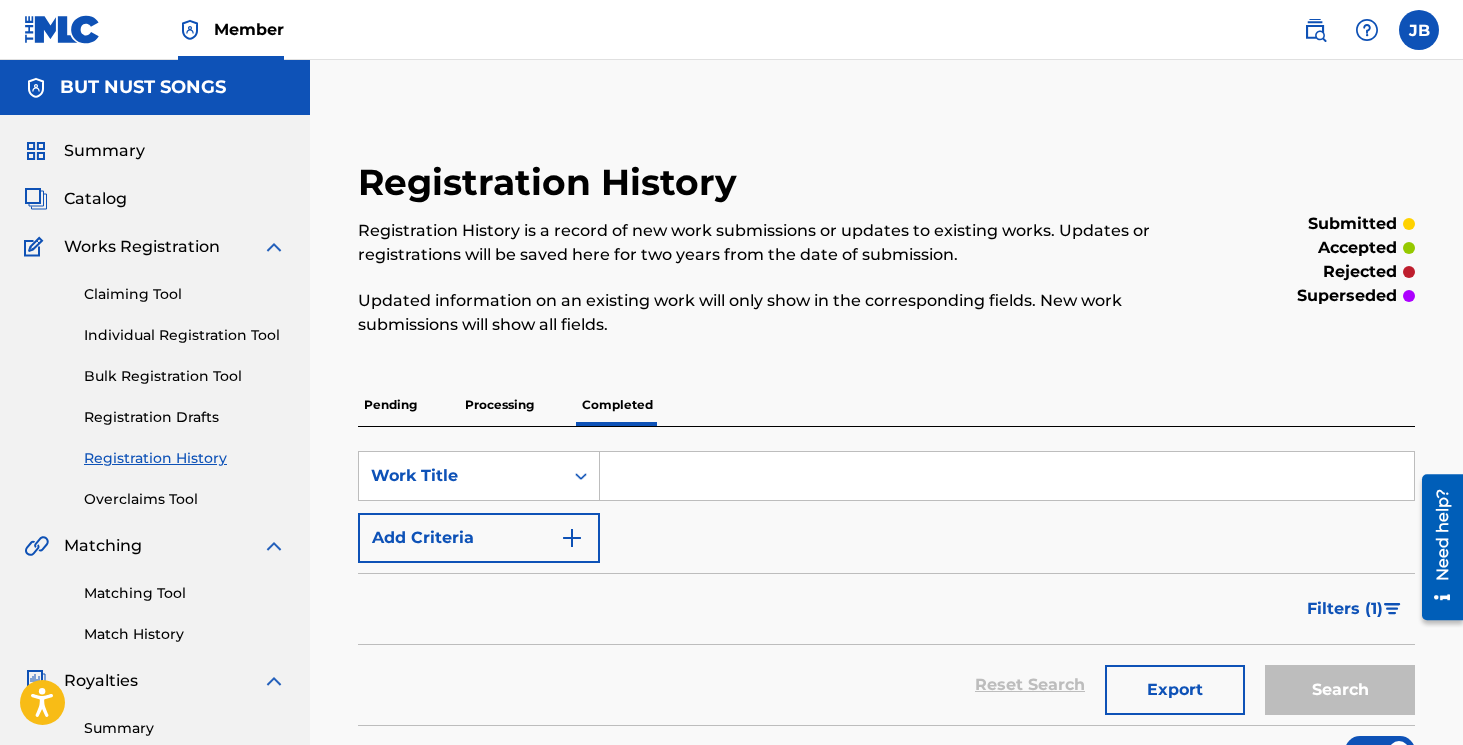 click on "Catalog" at bounding box center [95, 199] 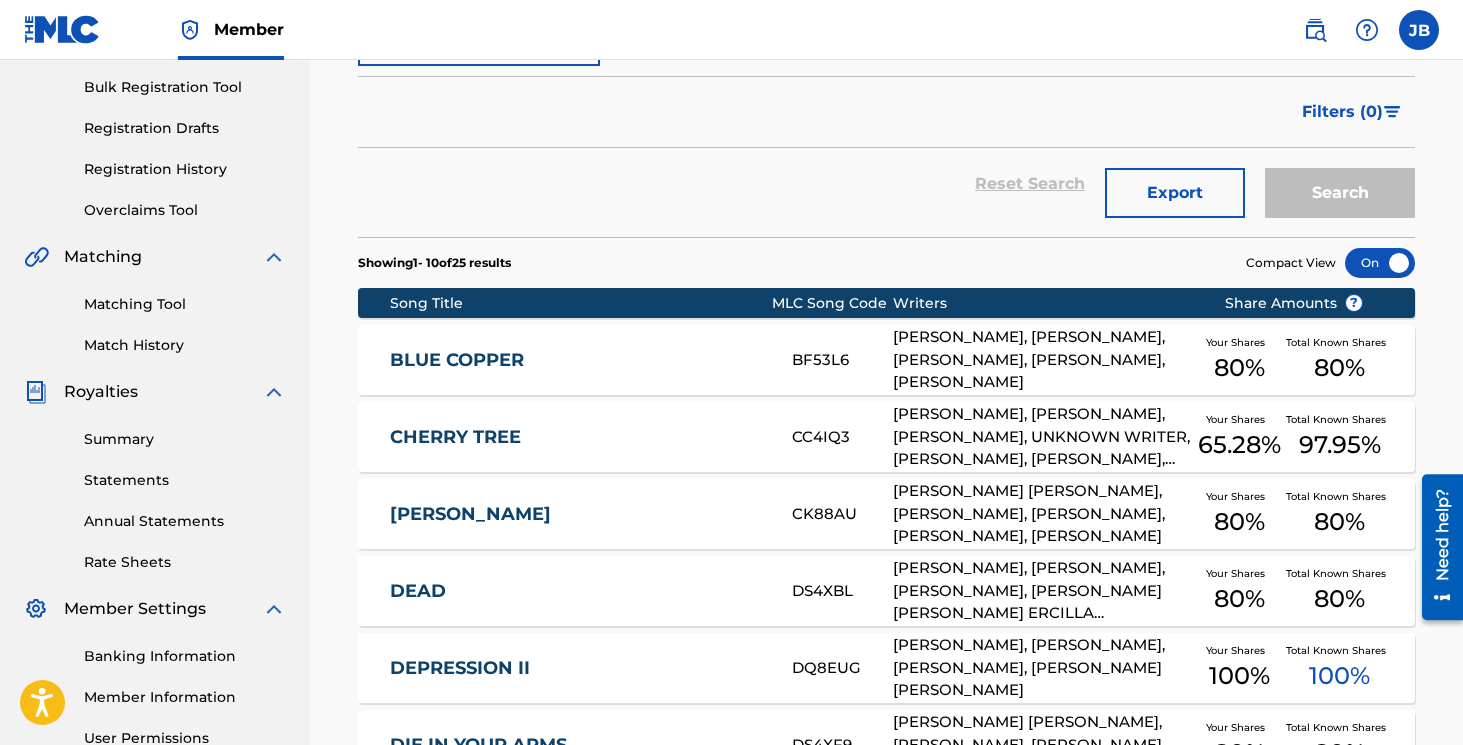 scroll, scrollTop: 831, scrollLeft: 0, axis: vertical 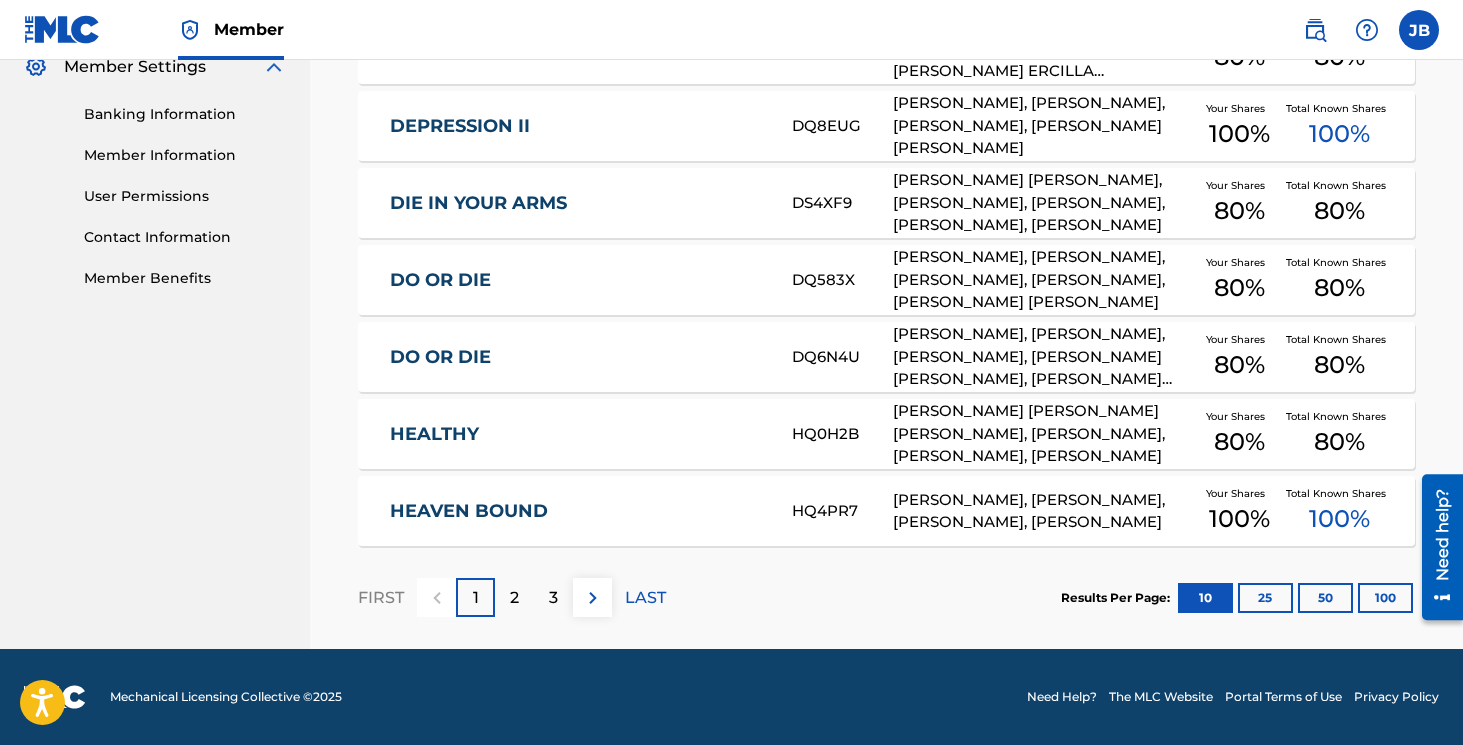click on "50" at bounding box center (1325, 598) 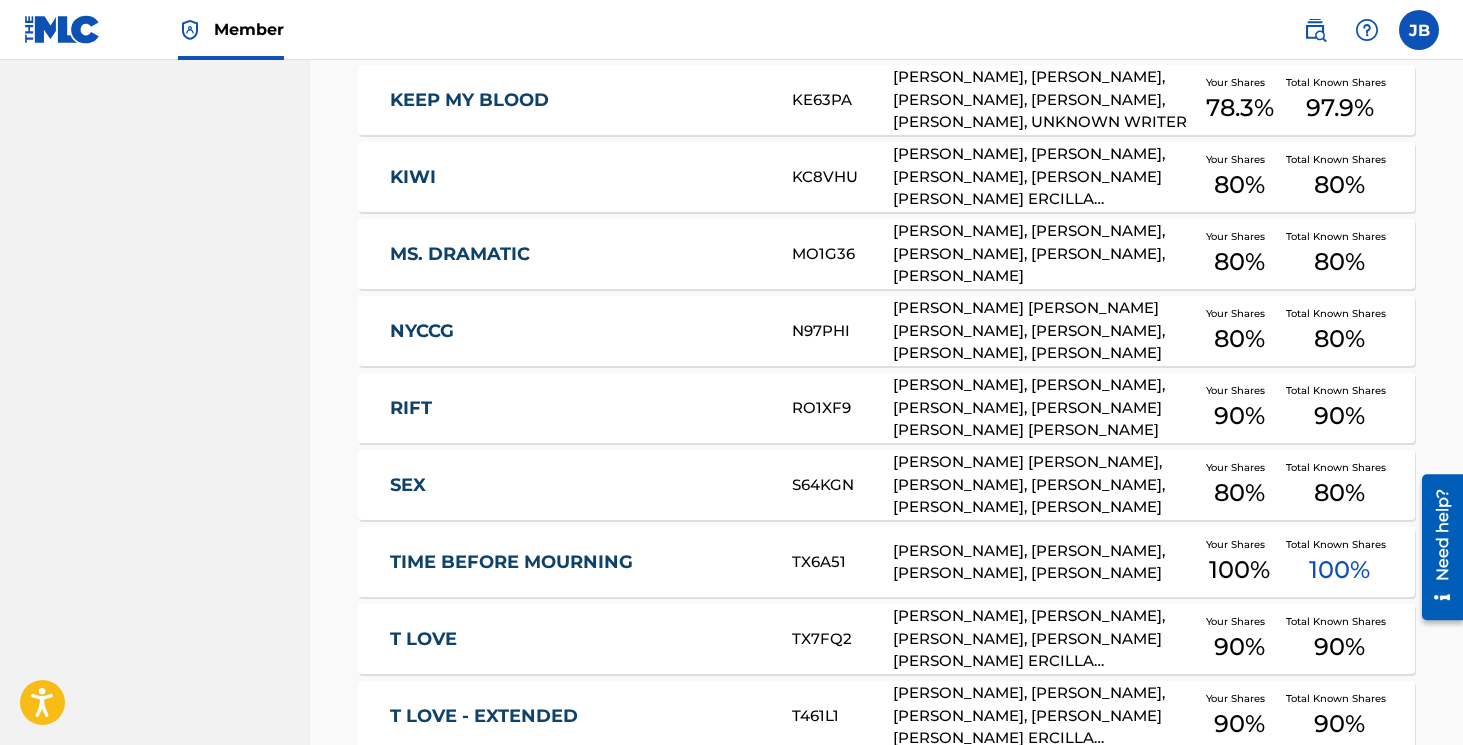scroll, scrollTop: 1548, scrollLeft: 0, axis: vertical 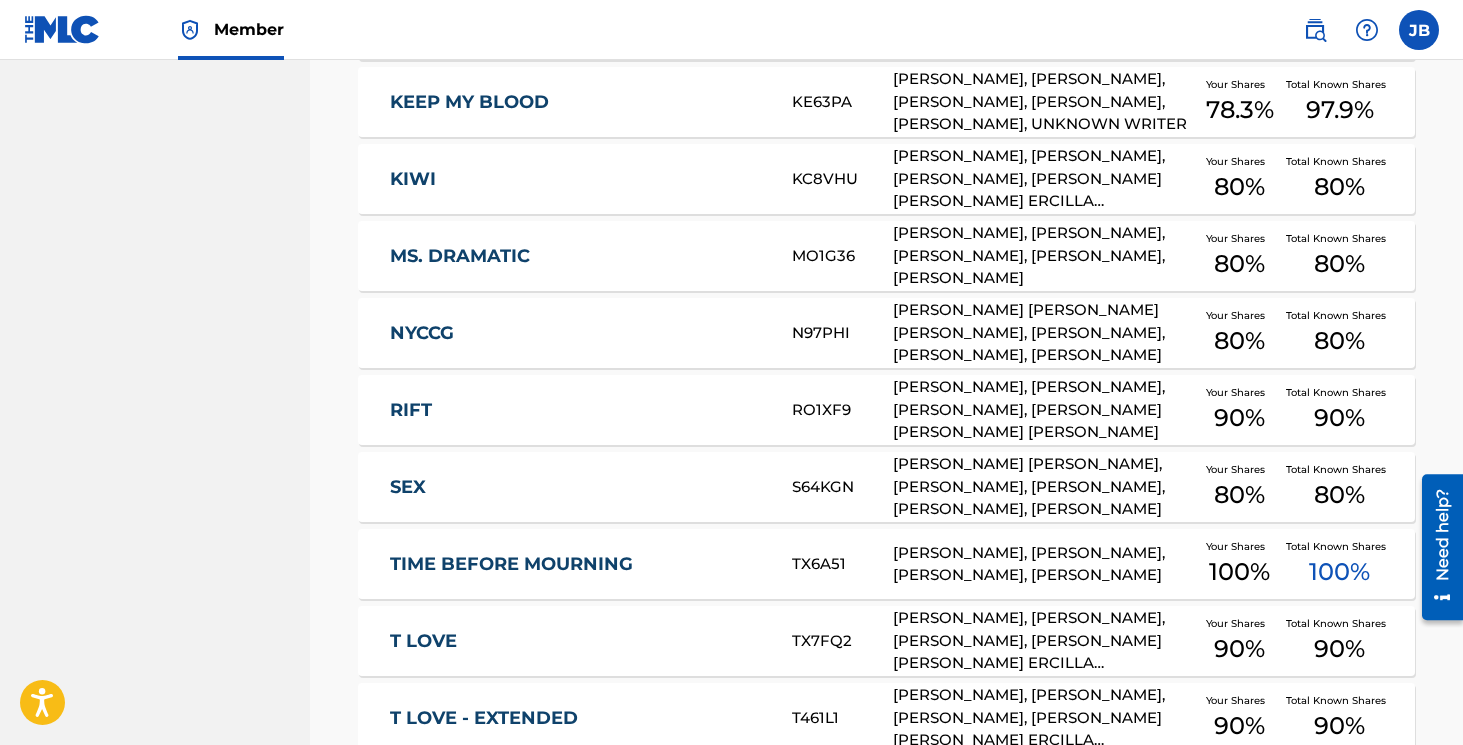 click on "KIWI" at bounding box center [578, 179] 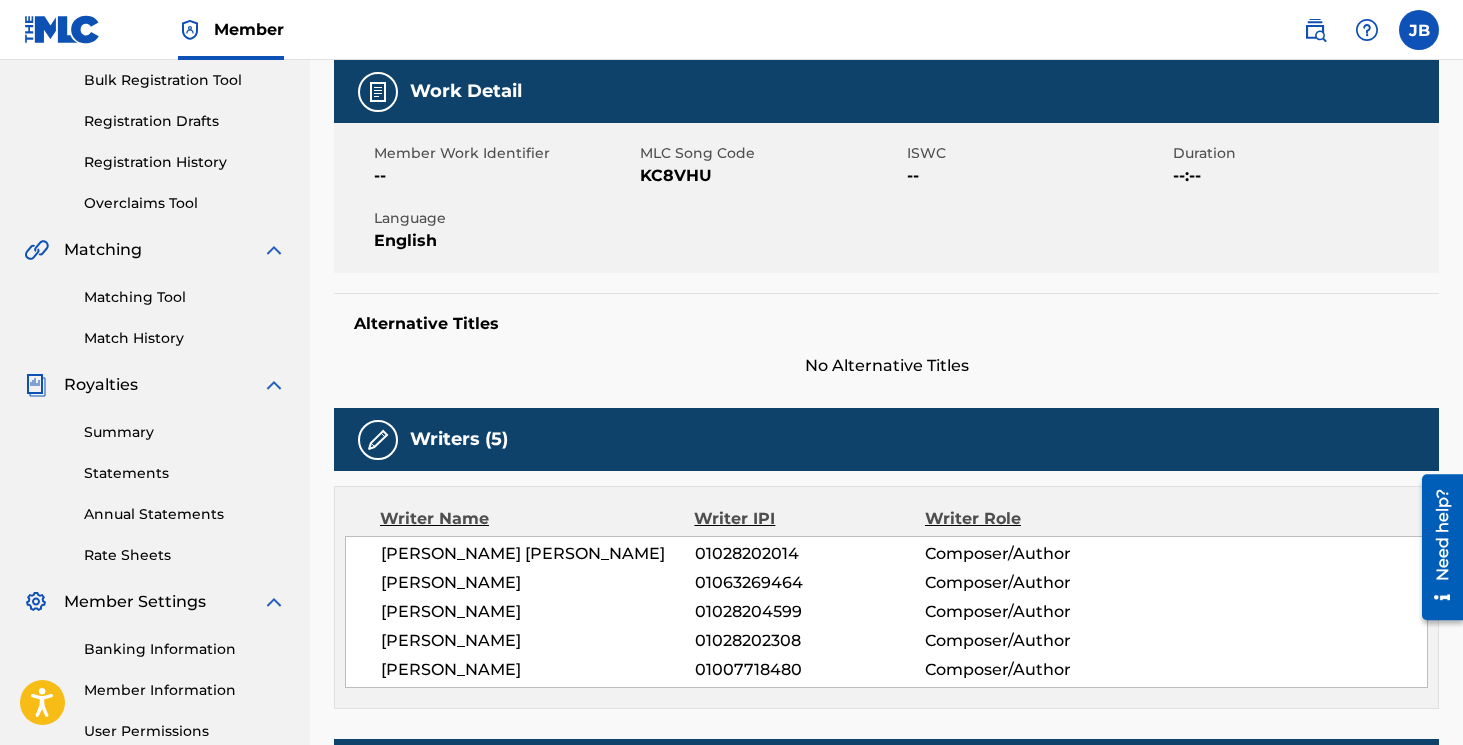 scroll, scrollTop: 0, scrollLeft: 0, axis: both 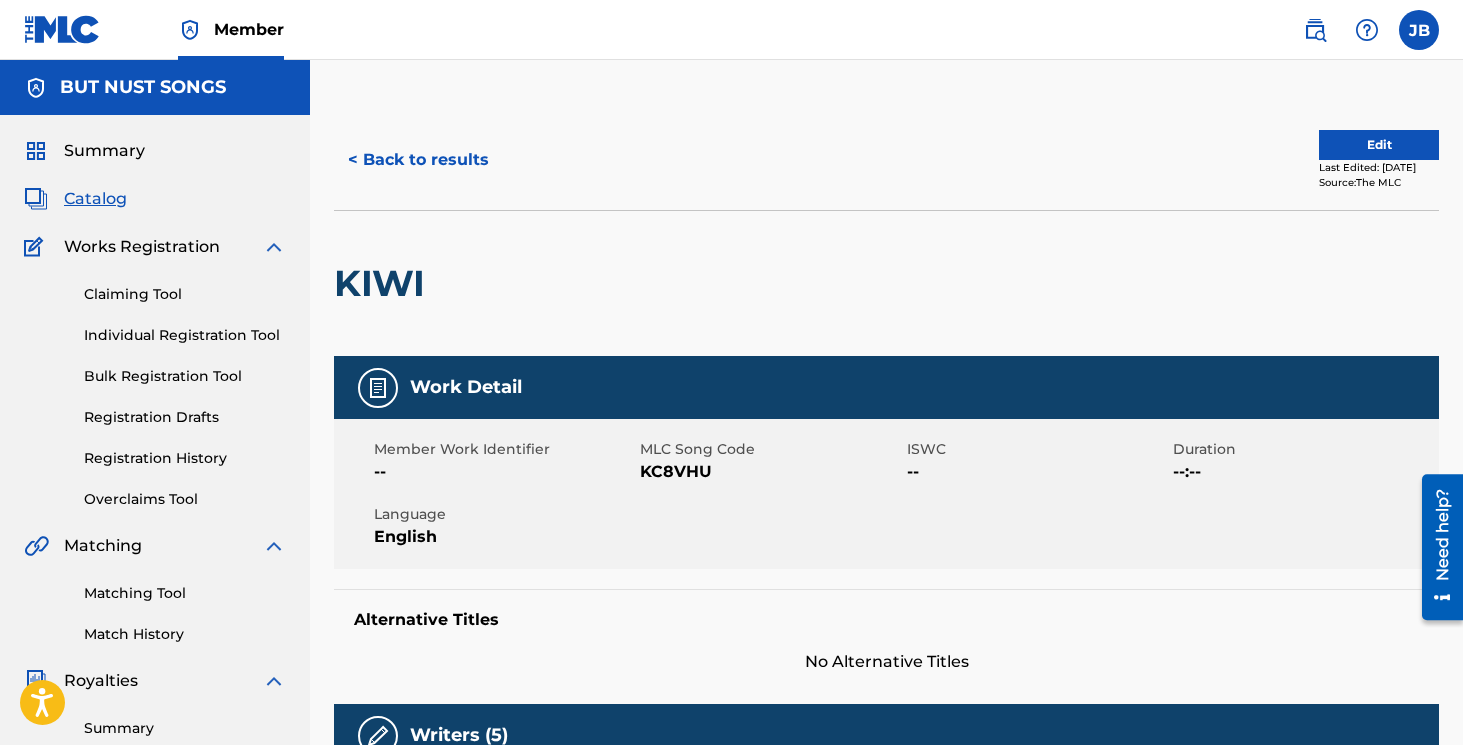 click on "< Back to results" at bounding box center (418, 160) 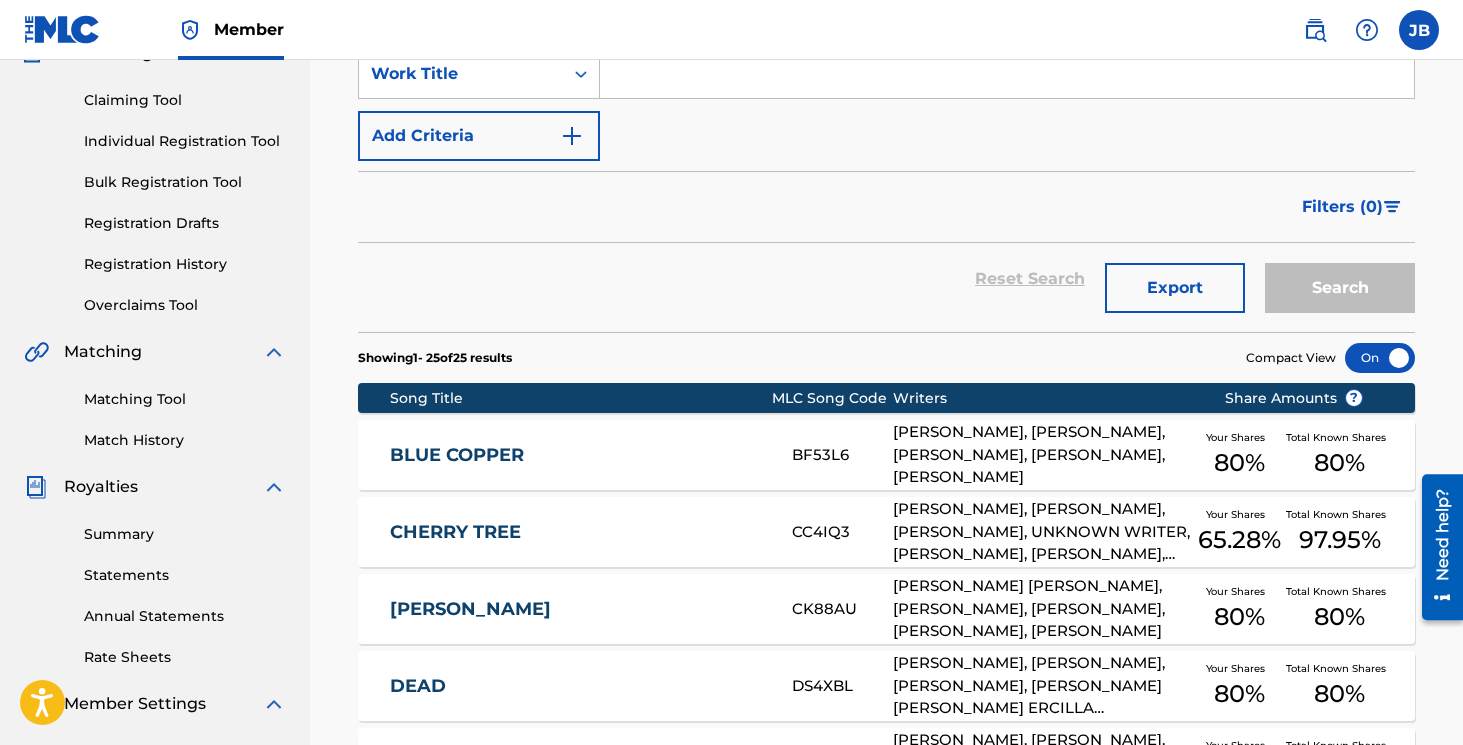 scroll, scrollTop: 200, scrollLeft: 0, axis: vertical 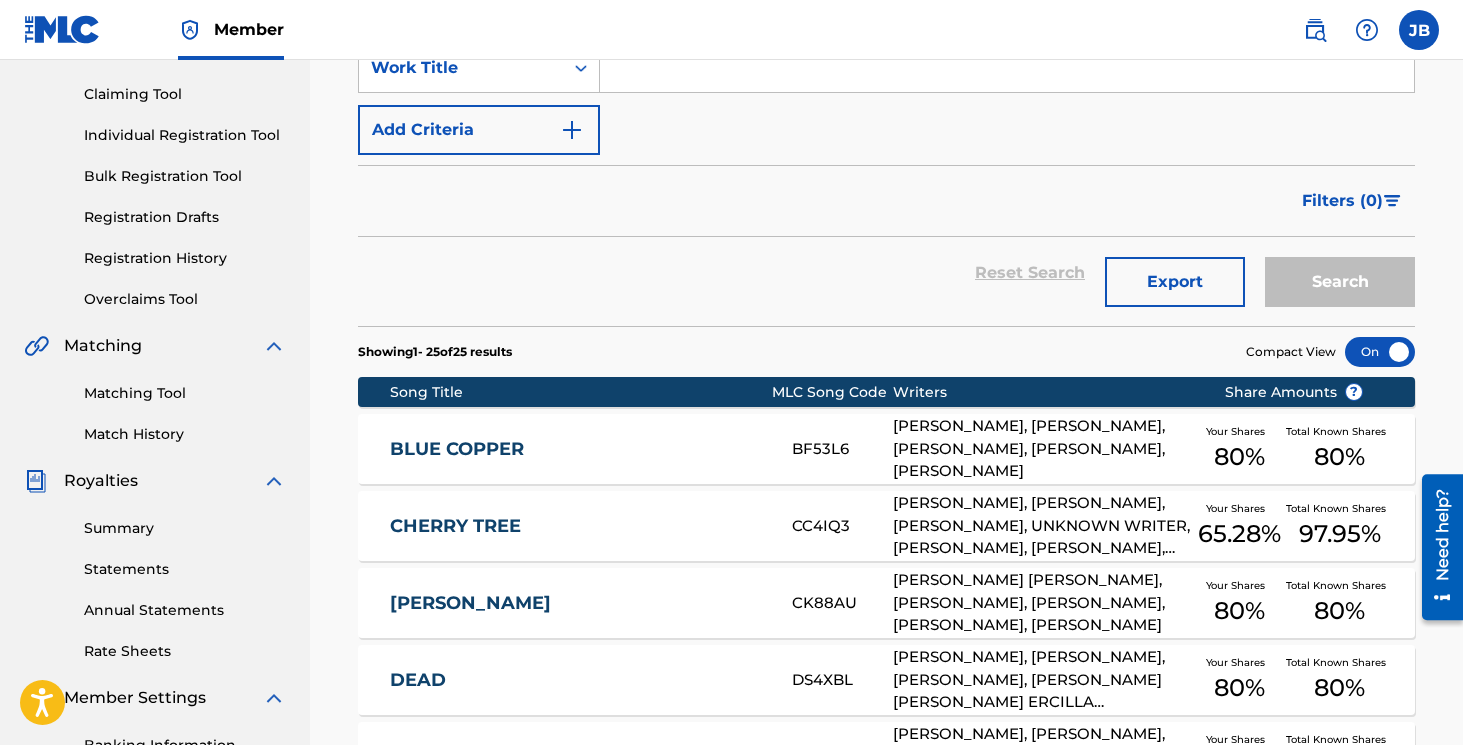 click on "Summary" at bounding box center (185, 528) 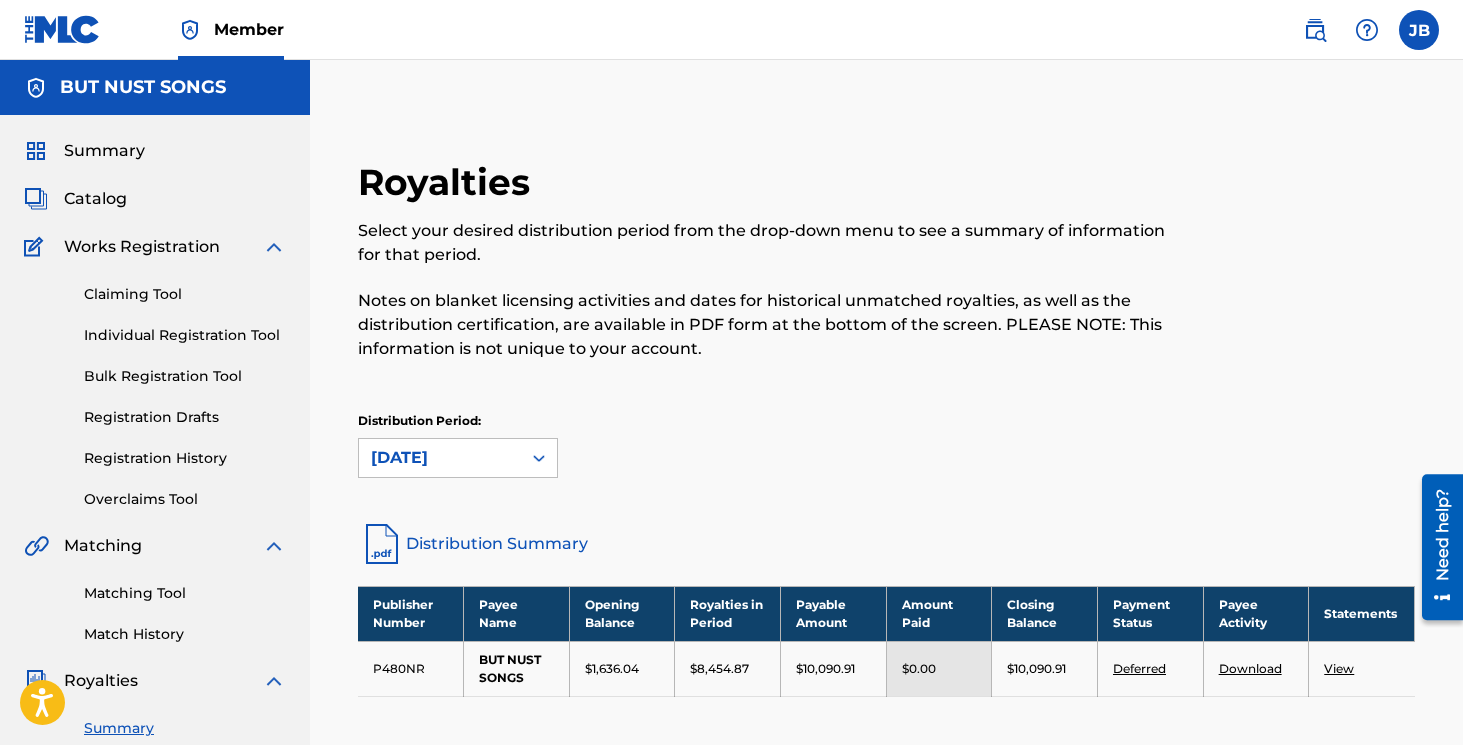 scroll, scrollTop: 217, scrollLeft: 0, axis: vertical 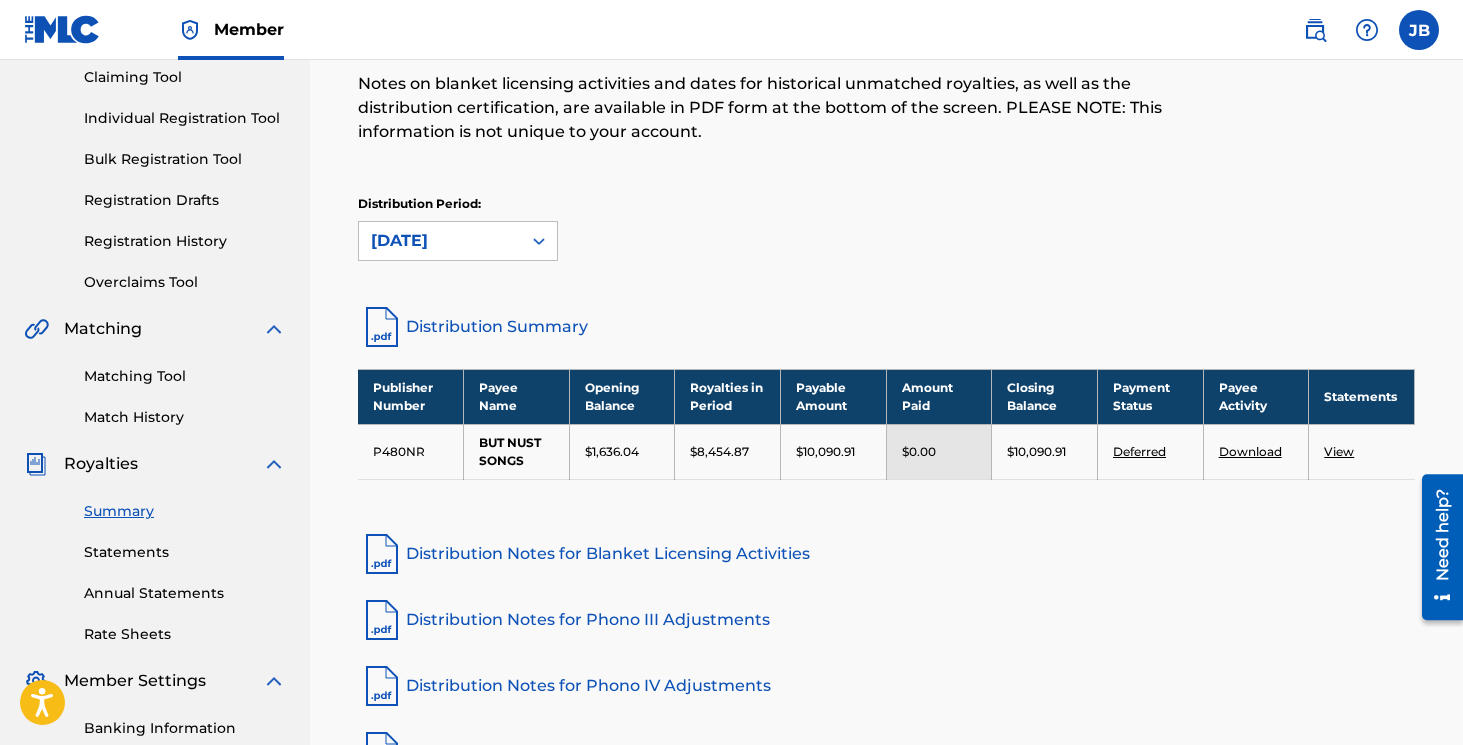 click on "Royalties Select your desired distribution period from the drop-down menu to see a summary of information for that period. Notes on blanket licensing activities and dates for historical unmatched royalties, as well as the distribution certification, are available in PDF form at the bottom of the screen. PLEASE NOTE: This information is not unique to your account. Distribution Period: [DATE] Distribution Summary Publisher Number Payee Name Opening Balance Royalties in Period Payable Amount Amount Paid Closing Balance Payment Status Payee Activity Statements P480NR BUT NUST SONGS $1,636.04 $8,454.87 $10,090.91 $0.00 $10,090.91 Deferred Download View Distribution Notes for Blanket Licensing Activities Distribution Notes for Phono III Adjustments Distribution Notes for Phono IV Adjustments Distribution Notes for Historic Activities View Distribution Certification" at bounding box center [886, 392] 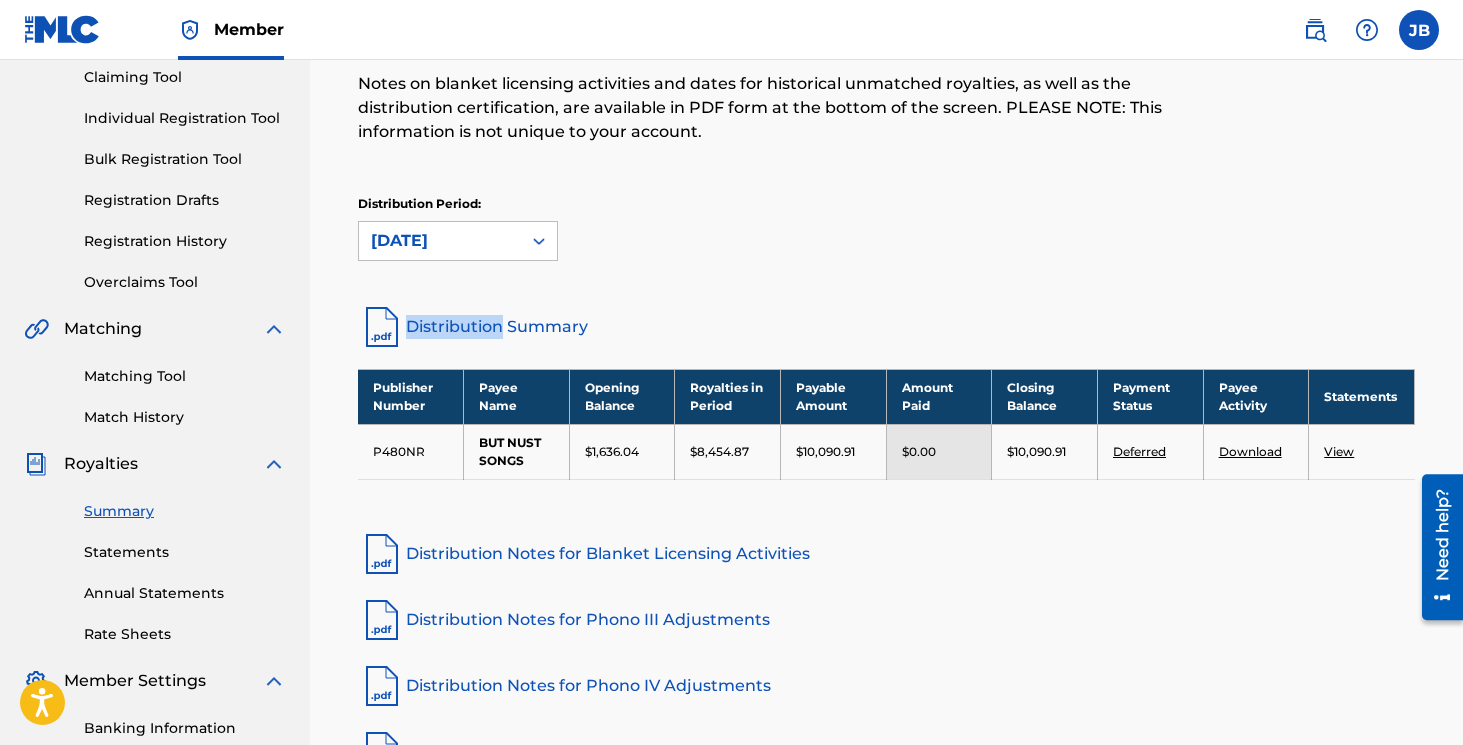 click on "Royalties Select your desired distribution period from the drop-down menu to see a summary of information for that period. Notes on blanket licensing activities and dates for historical unmatched royalties, as well as the distribution certification, are available in PDF form at the bottom of the screen. PLEASE NOTE: This information is not unique to your account. Distribution Period: [DATE] Distribution Summary Publisher Number Payee Name Opening Balance Royalties in Period Payable Amount Amount Paid Closing Balance Payment Status Payee Activity Statements P480NR BUT NUST SONGS $1,636.04 $8,454.87 $10,090.91 $0.00 $10,090.91 Deferred Download View Distribution Notes for Blanket Licensing Activities Distribution Notes for Phono III Adjustments Distribution Notes for Phono IV Adjustments Distribution Notes for Historic Activities View Distribution Certification" at bounding box center [886, 392] 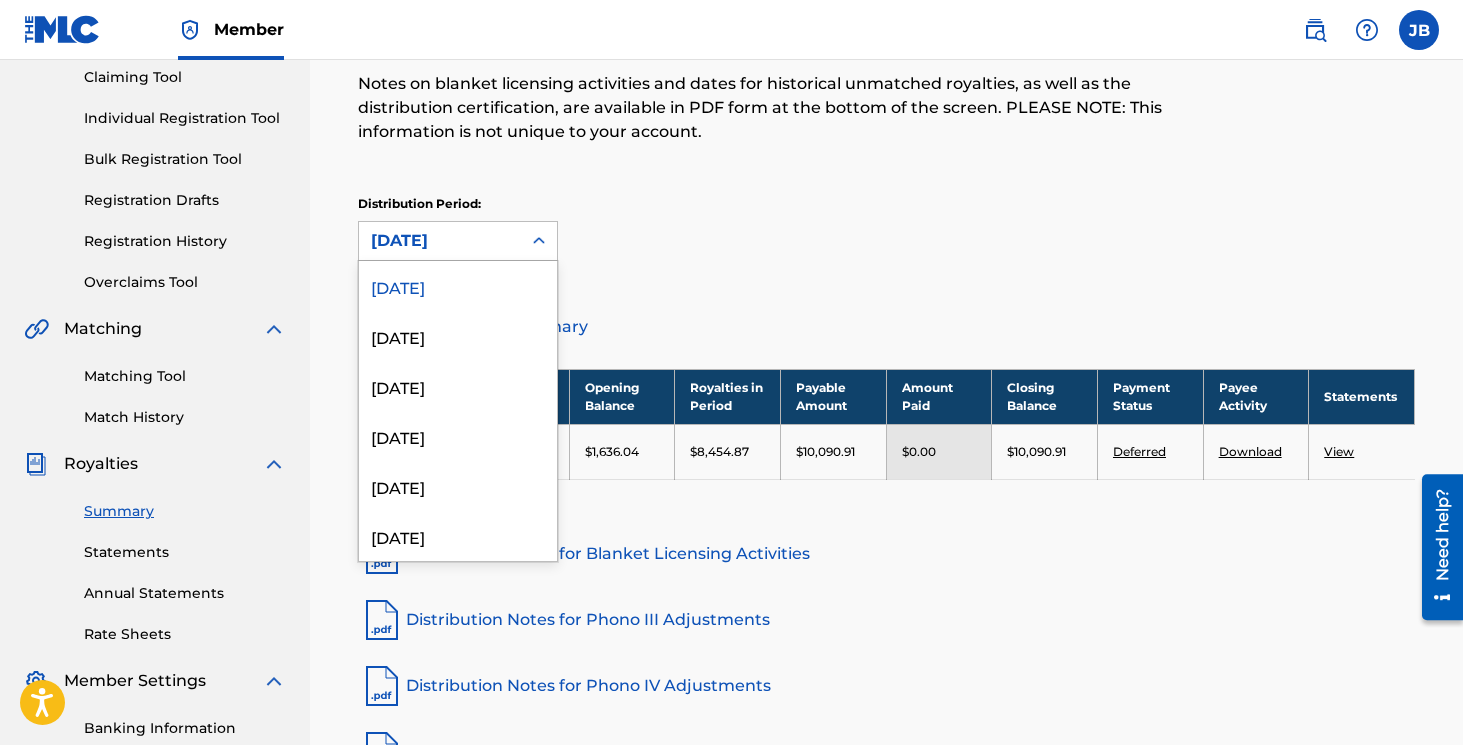 click on "[DATE]" at bounding box center [440, 241] 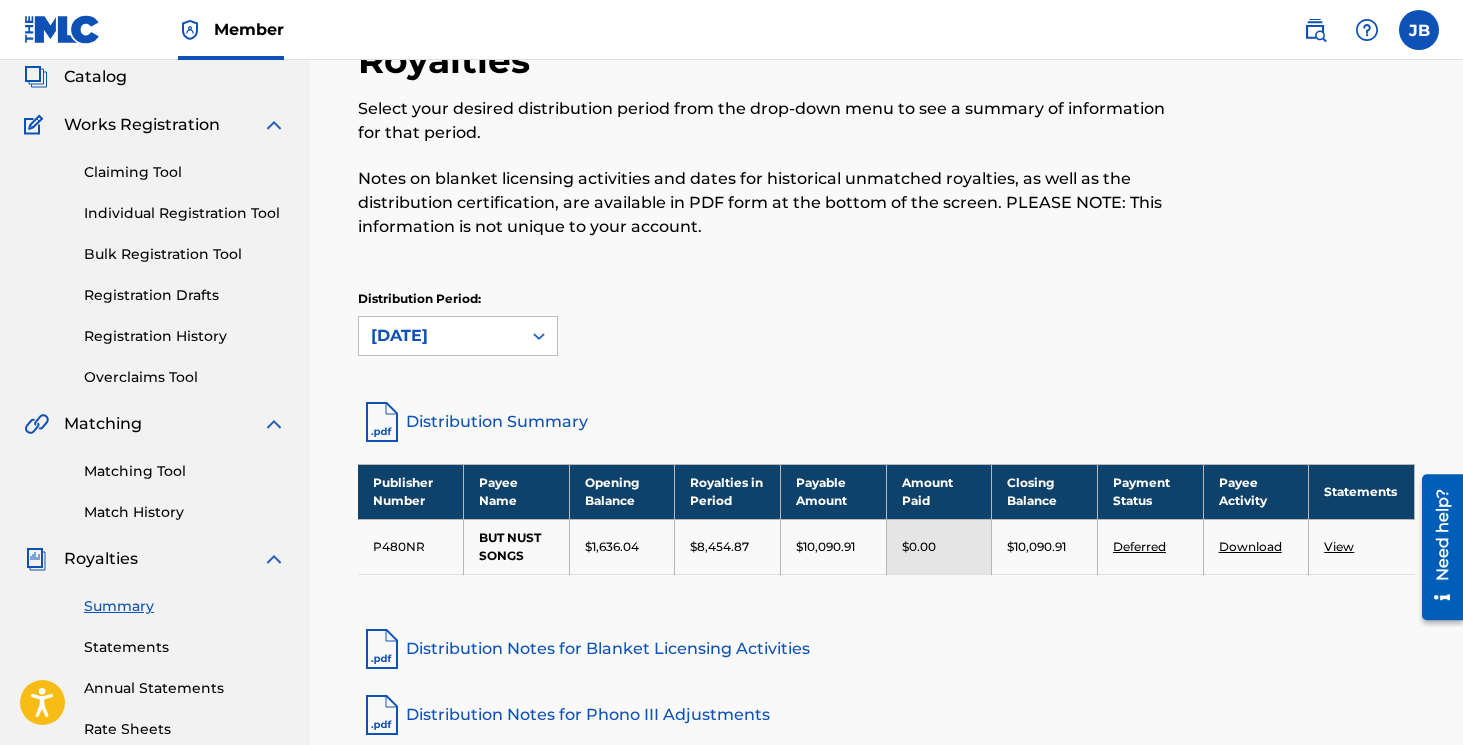 scroll, scrollTop: 121, scrollLeft: 0, axis: vertical 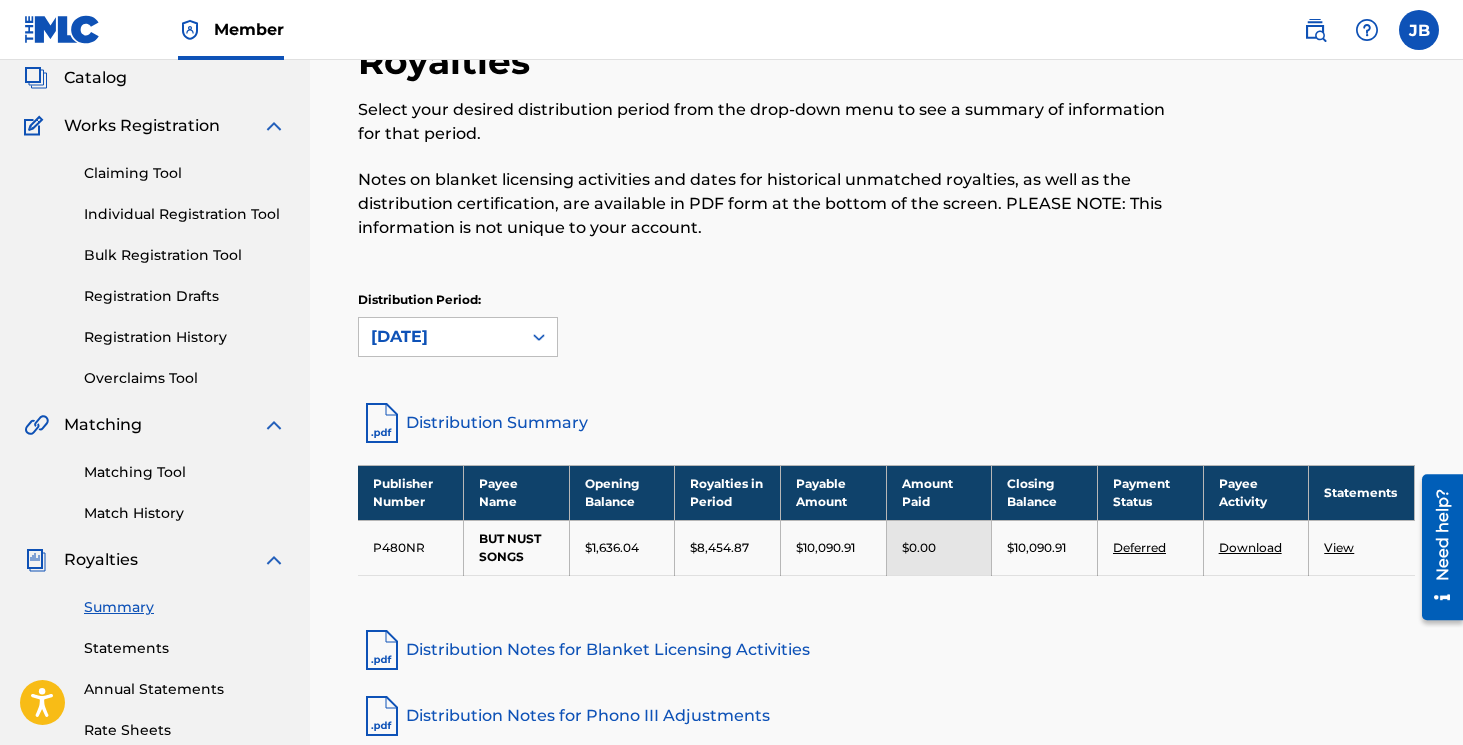 click on "Deferred" at bounding box center [1139, 547] 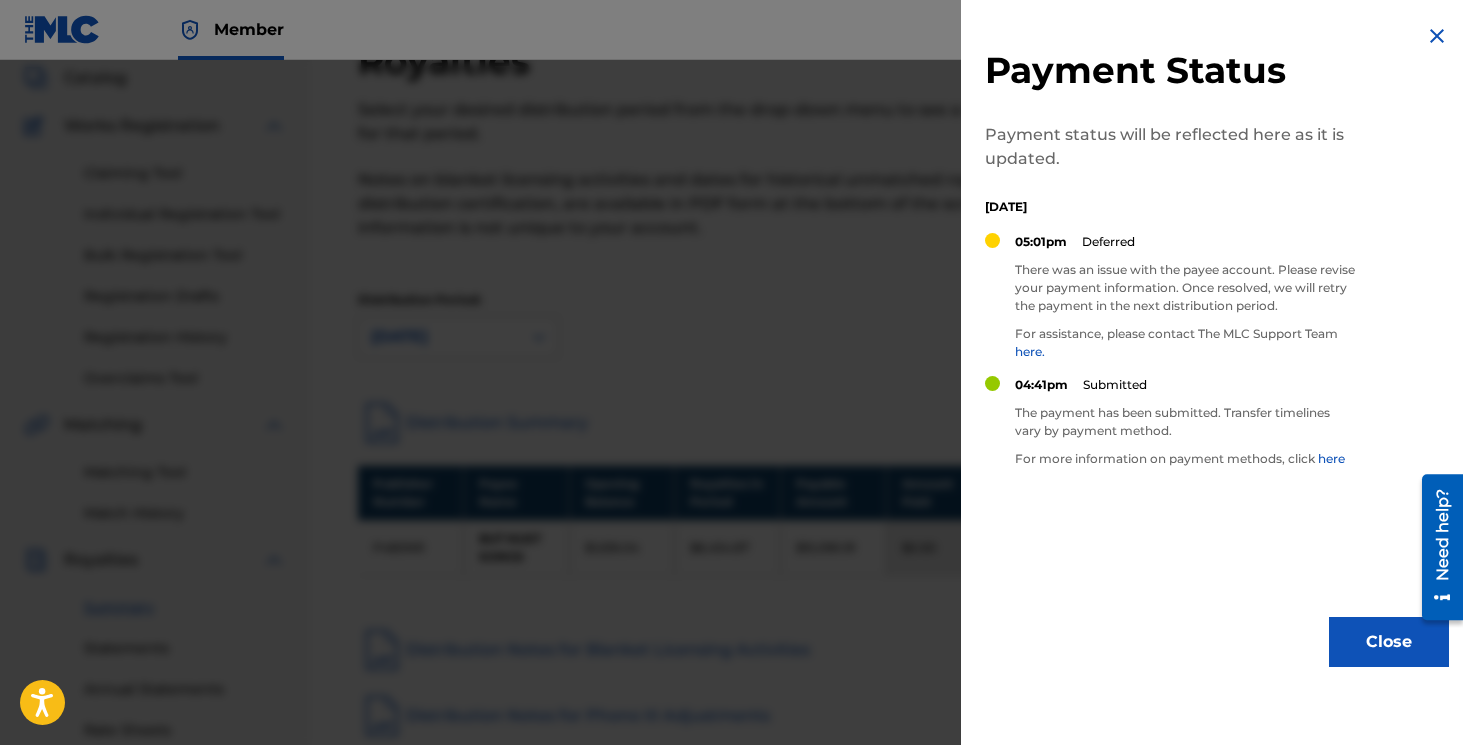 click on "Payment Status Payment status will be reflected here as it is updated. [DATE] 05:01pm Deferred There was an issue with the payee account. Please revise your payment information. Once resolved, we will retry the payment in the next distribution period.   For assistance, please contact The MLC Support Team   here. 04:41pm Submitted The payment has been submitted. Transfer timelines vary by payment method. For more information on payment methods, click   here Close" at bounding box center [1217, 345] 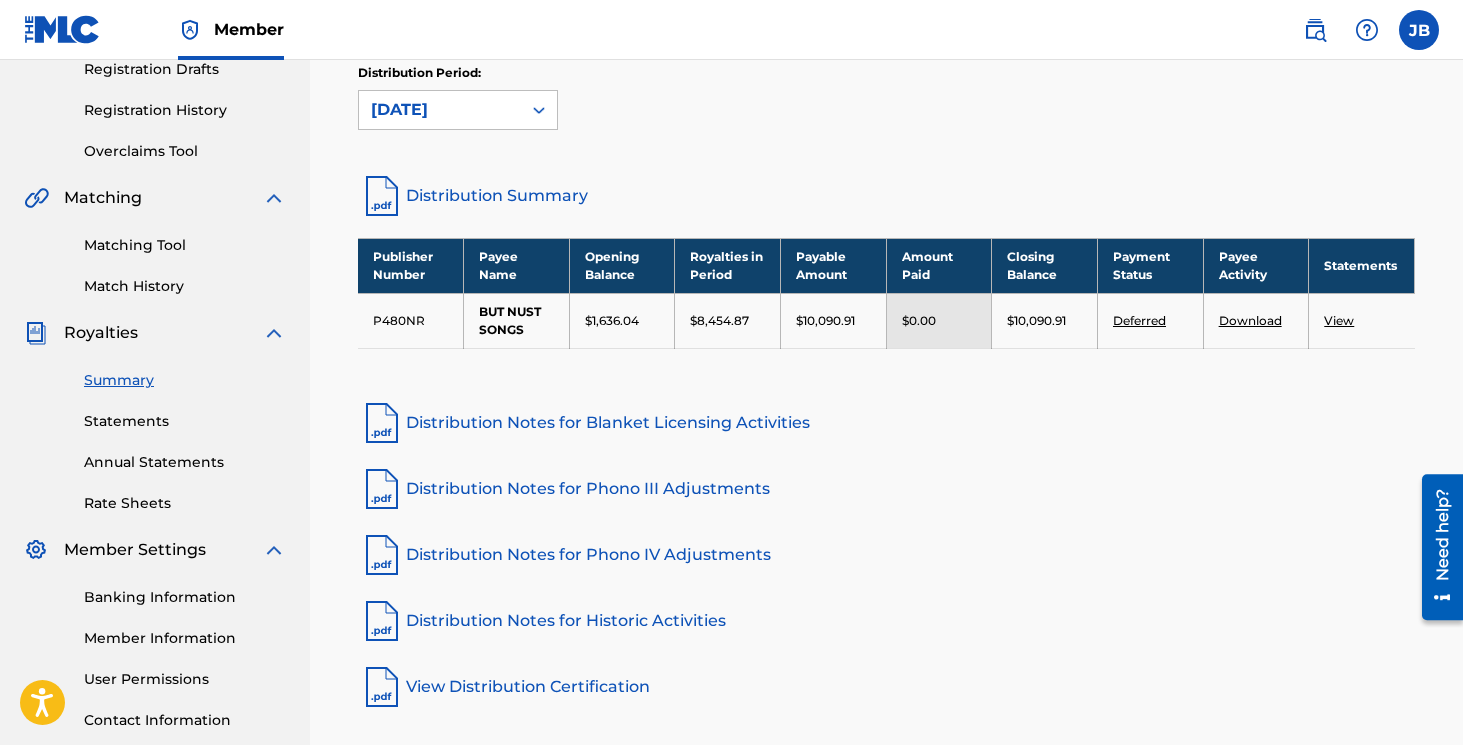 scroll, scrollTop: 363, scrollLeft: 0, axis: vertical 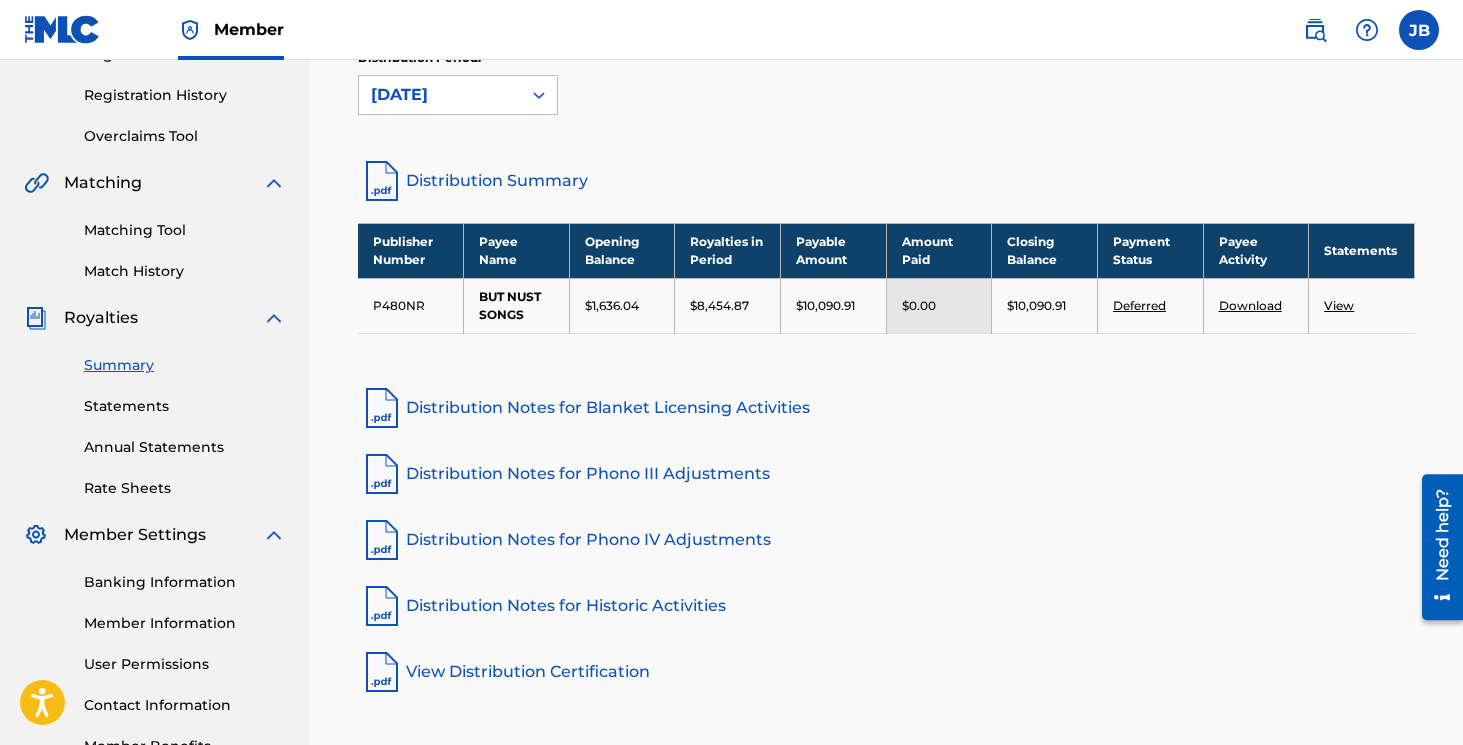 click on "Download" at bounding box center [1250, 305] 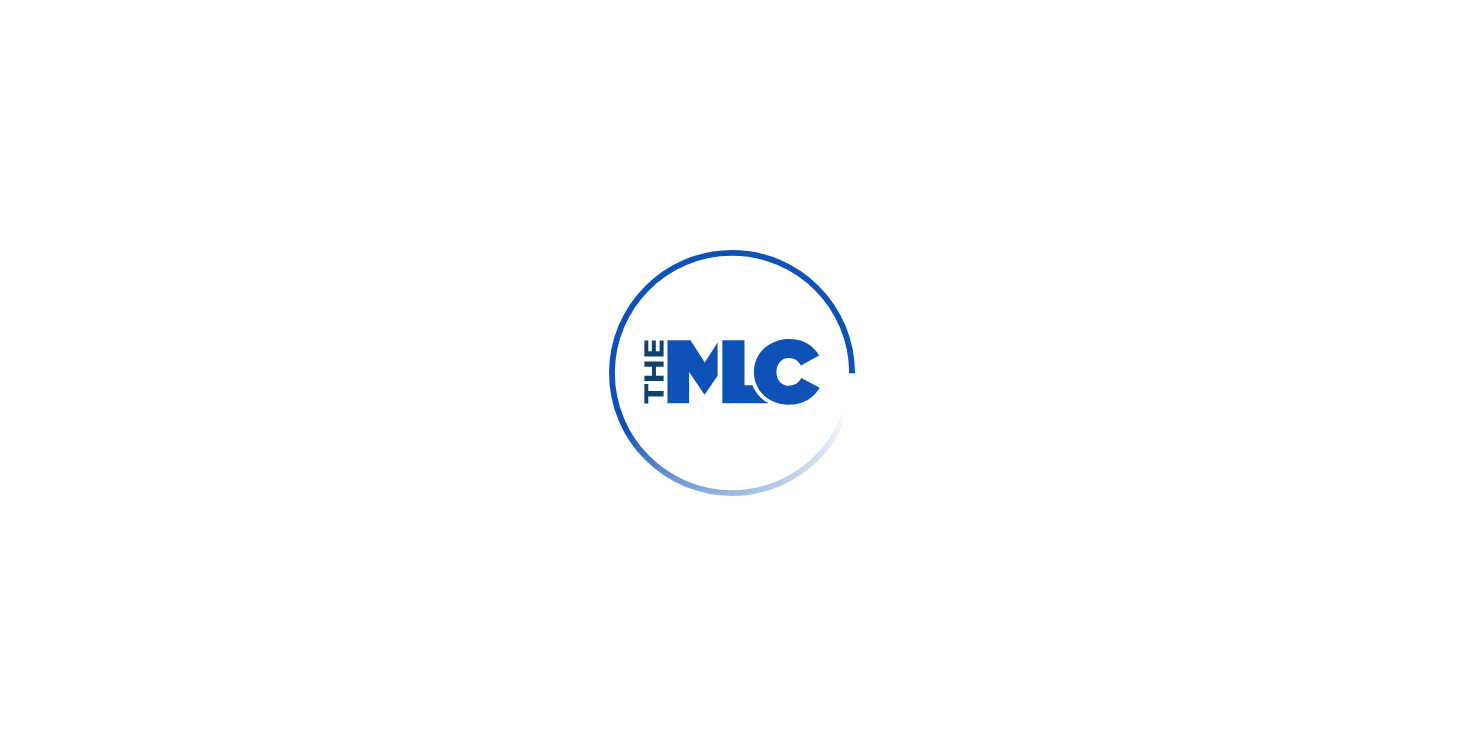 scroll, scrollTop: 0, scrollLeft: 0, axis: both 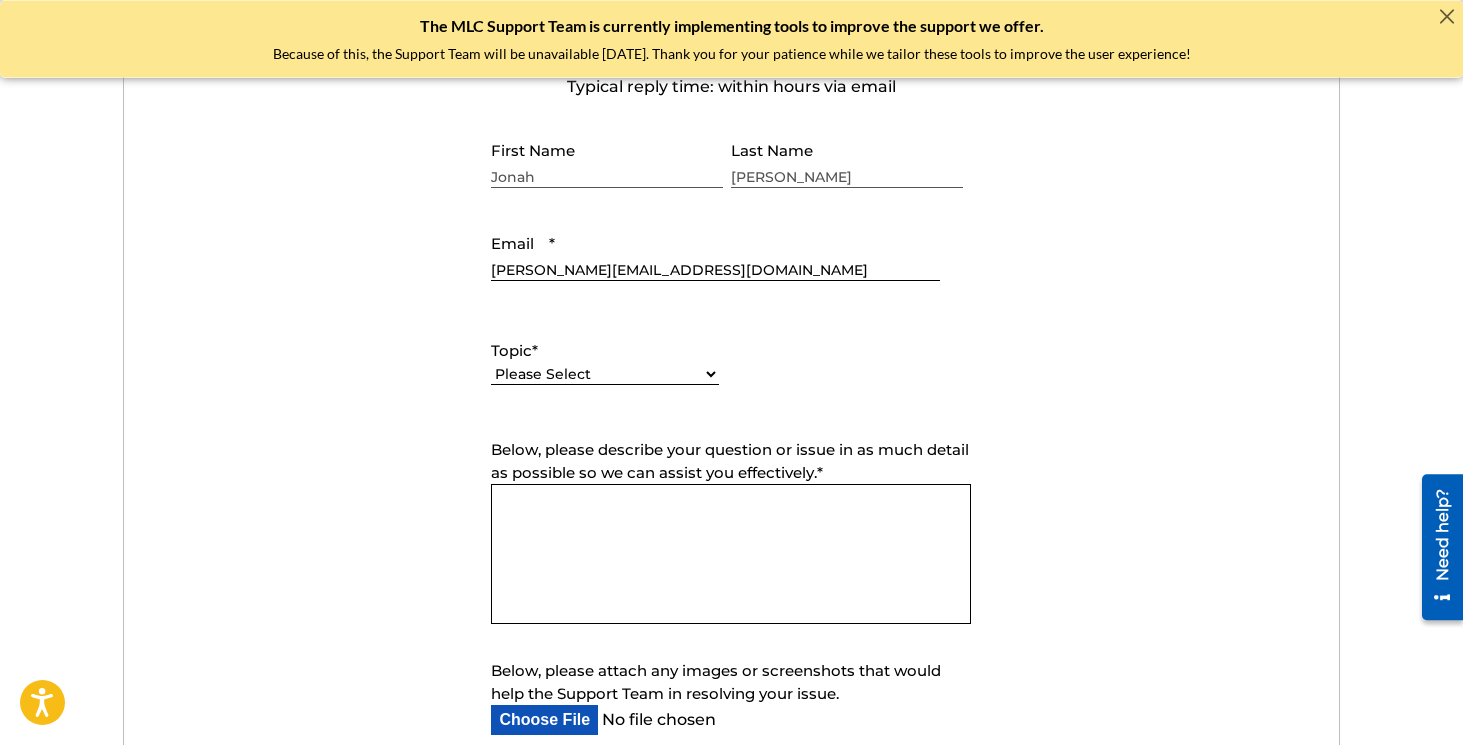 click on "Please Select I need help with my account I need help with managing my catalog I need help with the Public Search I need help with information about The MLC I need help with payment I need help with DQI" at bounding box center (605, 374) 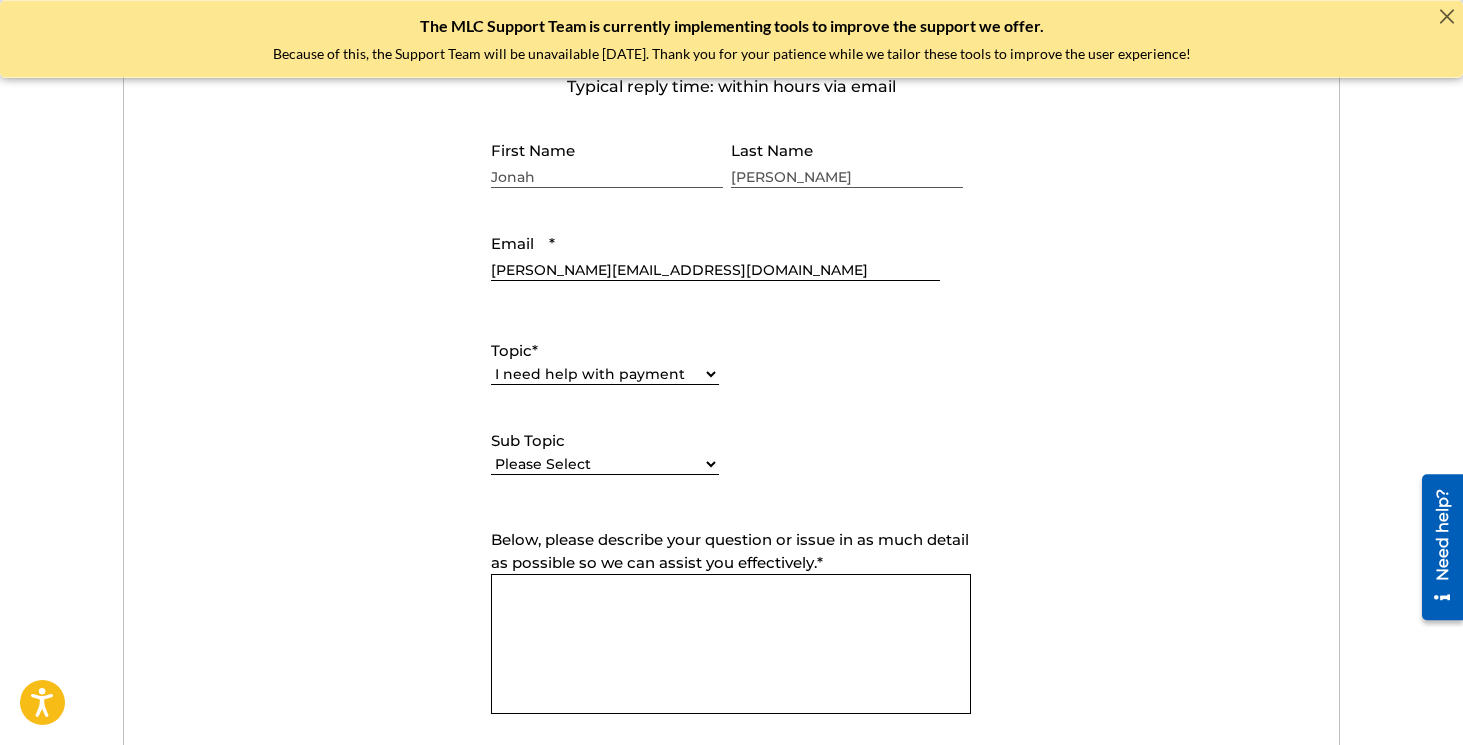scroll, scrollTop: 840, scrollLeft: 0, axis: vertical 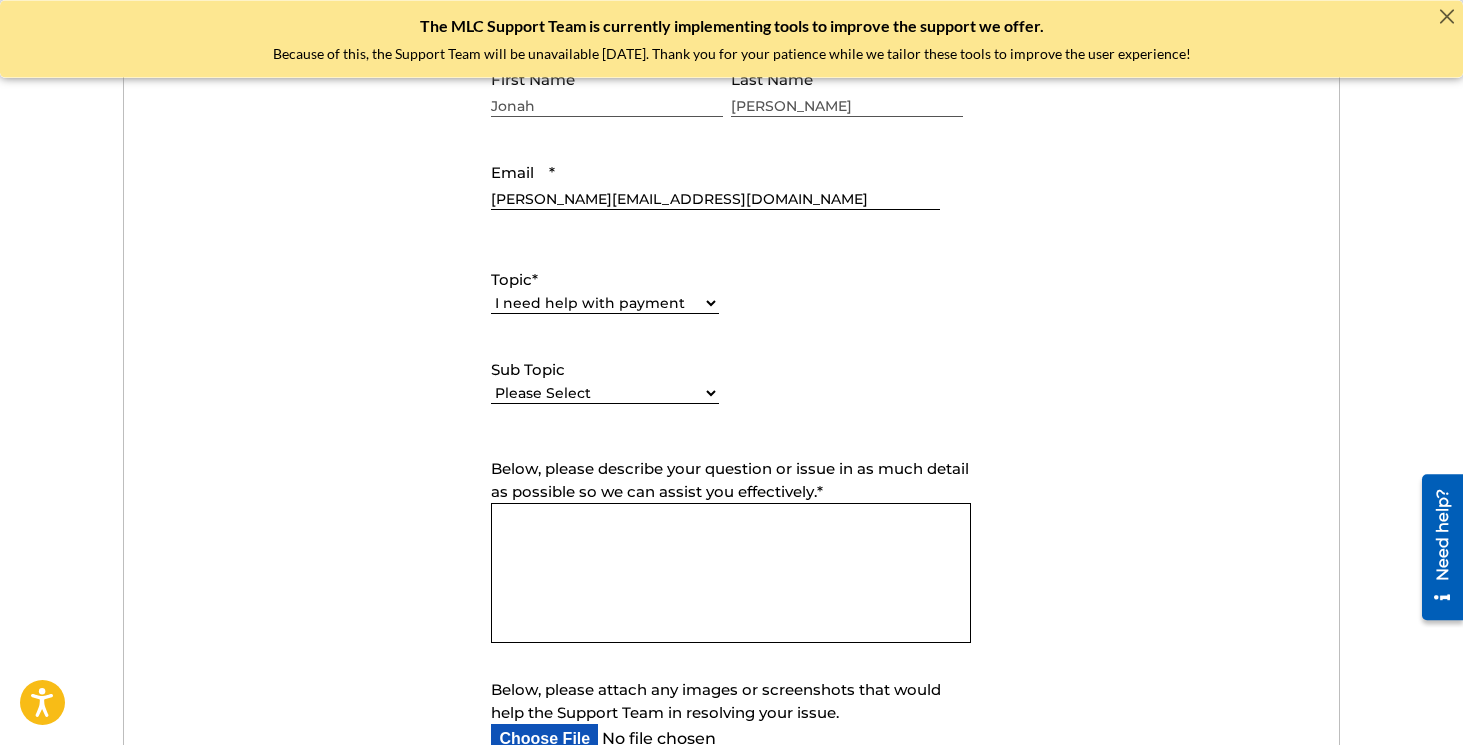 click on "Please Select I need help setting up my payment information in The MLC Portal I need information about royalties I need a payment error resolved" at bounding box center (605, 393) 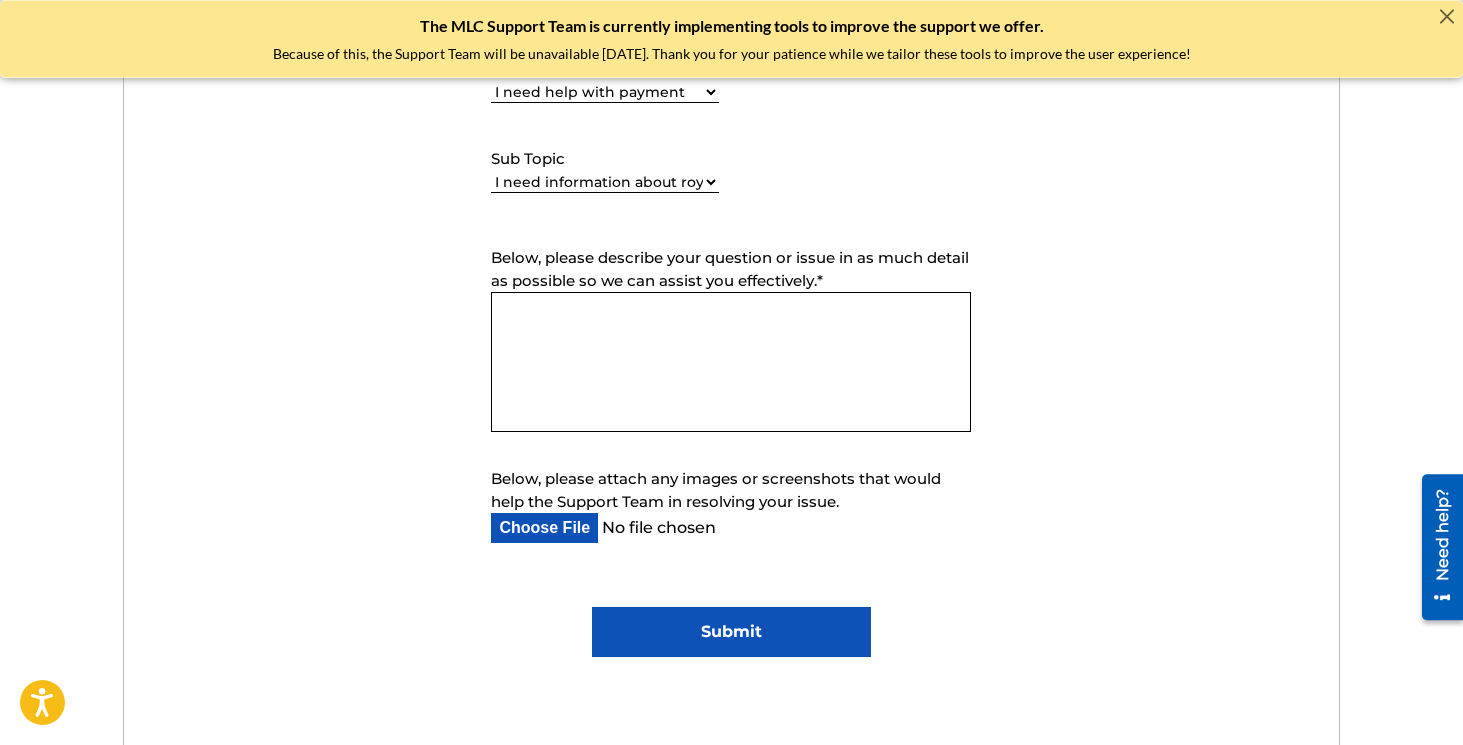 scroll, scrollTop: 1063, scrollLeft: 0, axis: vertical 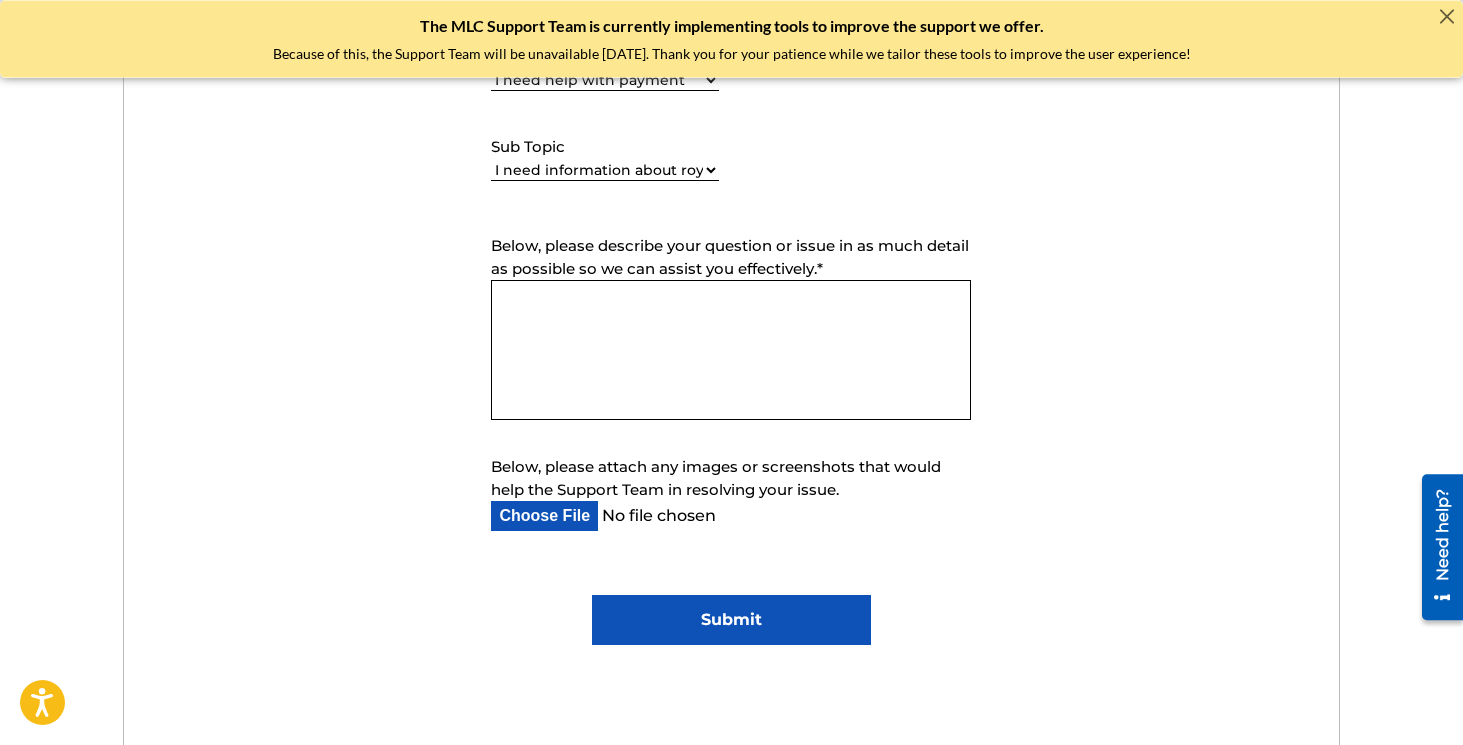 click on "Below, please describe your question or issue in as much detail as possible so we can assist you effectively. *" at bounding box center [731, 350] 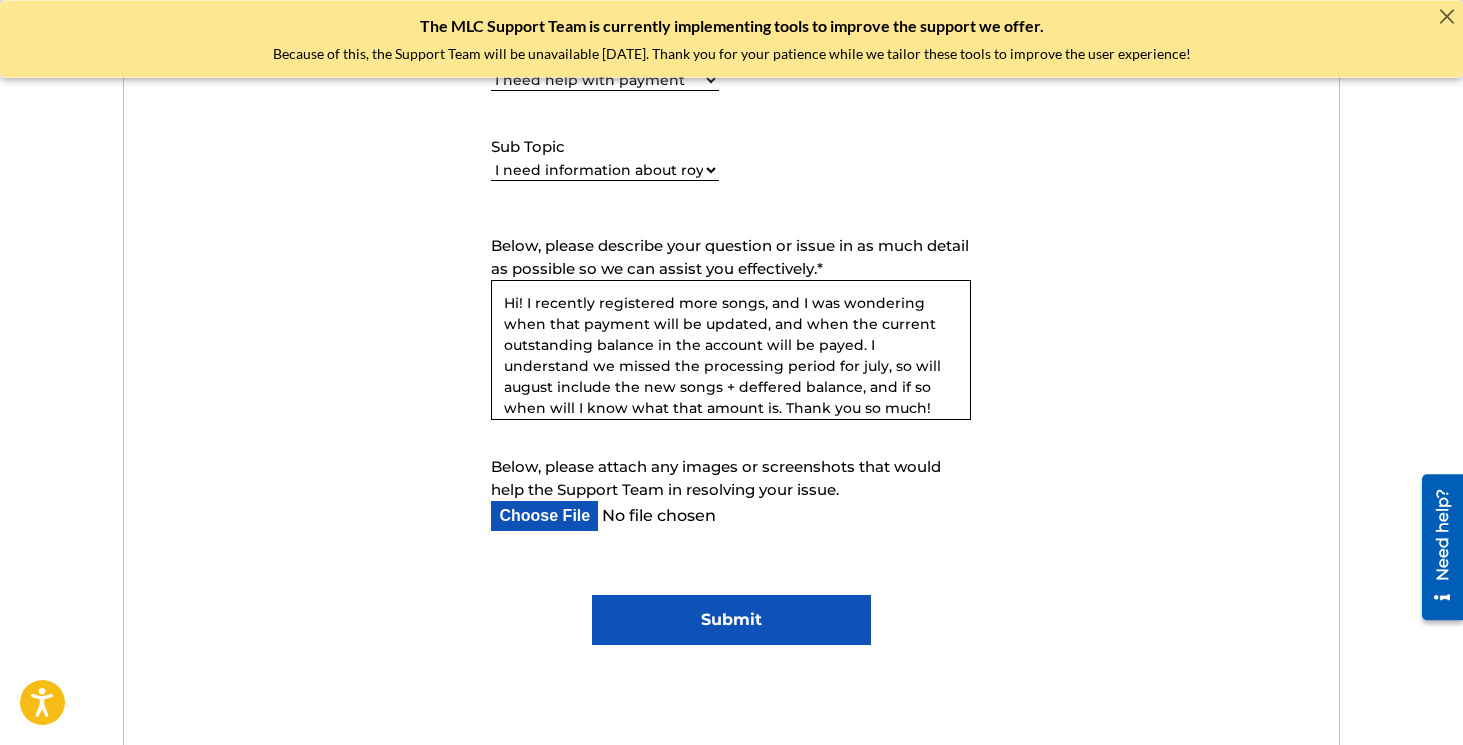 click on "Hi! I recently registered more songs, and I was wondering when that payment will be updated, and when the current outstanding balance in the account will be payed. I understand we missed the processing period for july, so will august include the new songs + deffered balance, and if so when will I know what that amount is. Thank you so much!" at bounding box center [731, 350] 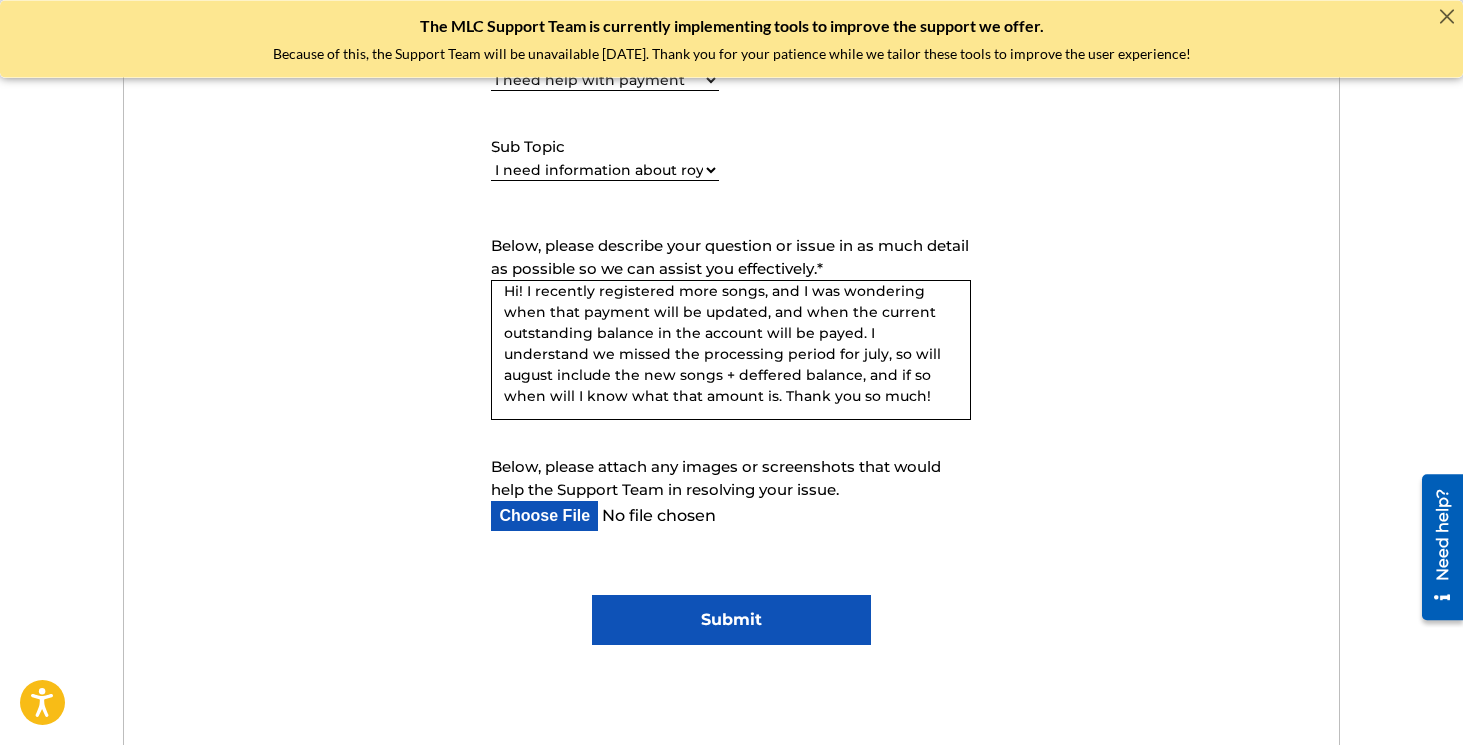 click on "Hi! I recently registered more songs, and I was wondering when that payment will be updated, and when the current outstanding balance in the account will be payed. I understand we missed the processing period for july, so will august include the new songs + deffered balance, and if so when will I know what that amount is. Thank you so much!" at bounding box center (731, 350) 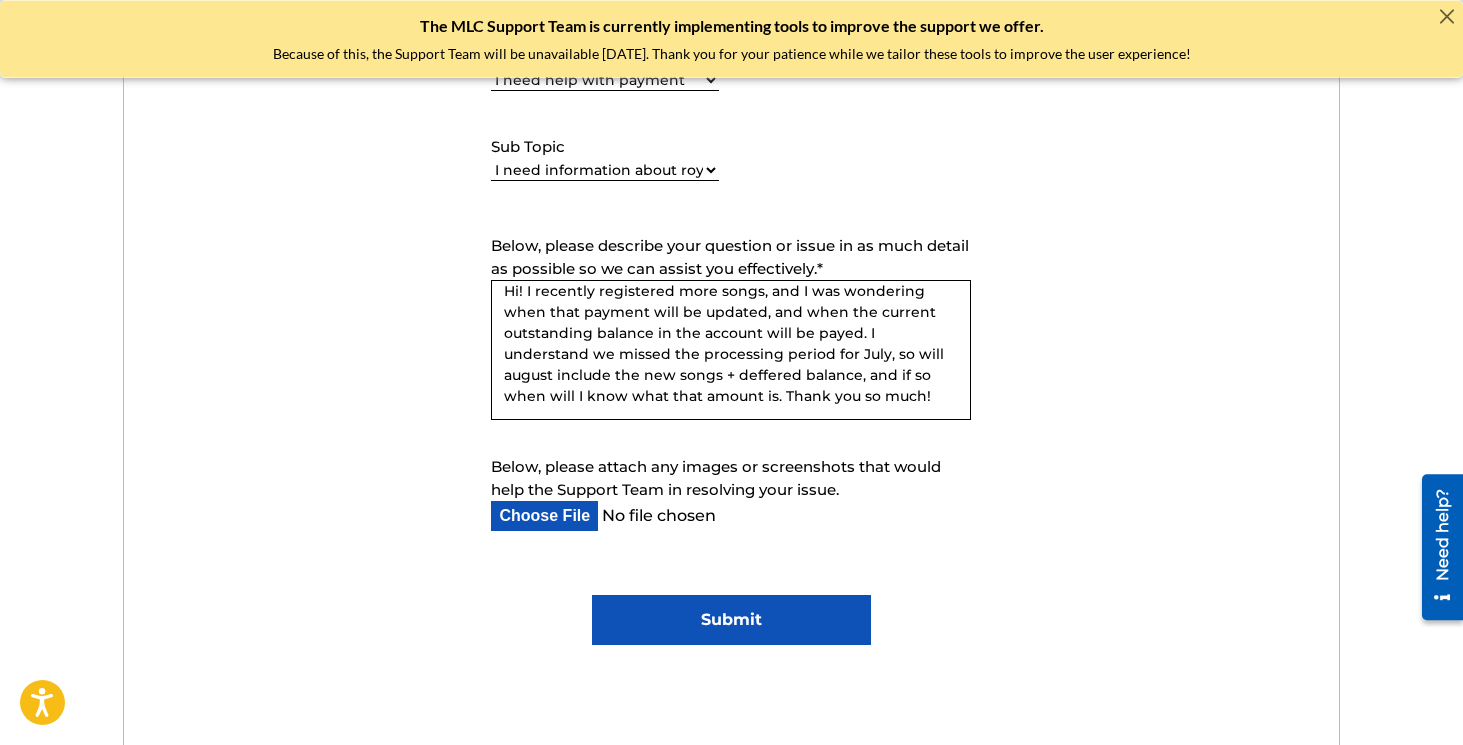 click on "Hi! I recently registered more songs, and I was wondering when that payment will be updated, and when the current outstanding balance in the account will be payed. I understand we missed the processing period for July, so will august include the new songs + deffered balance, and if so when will I know what that amount is. Thank you so much!" at bounding box center (731, 350) 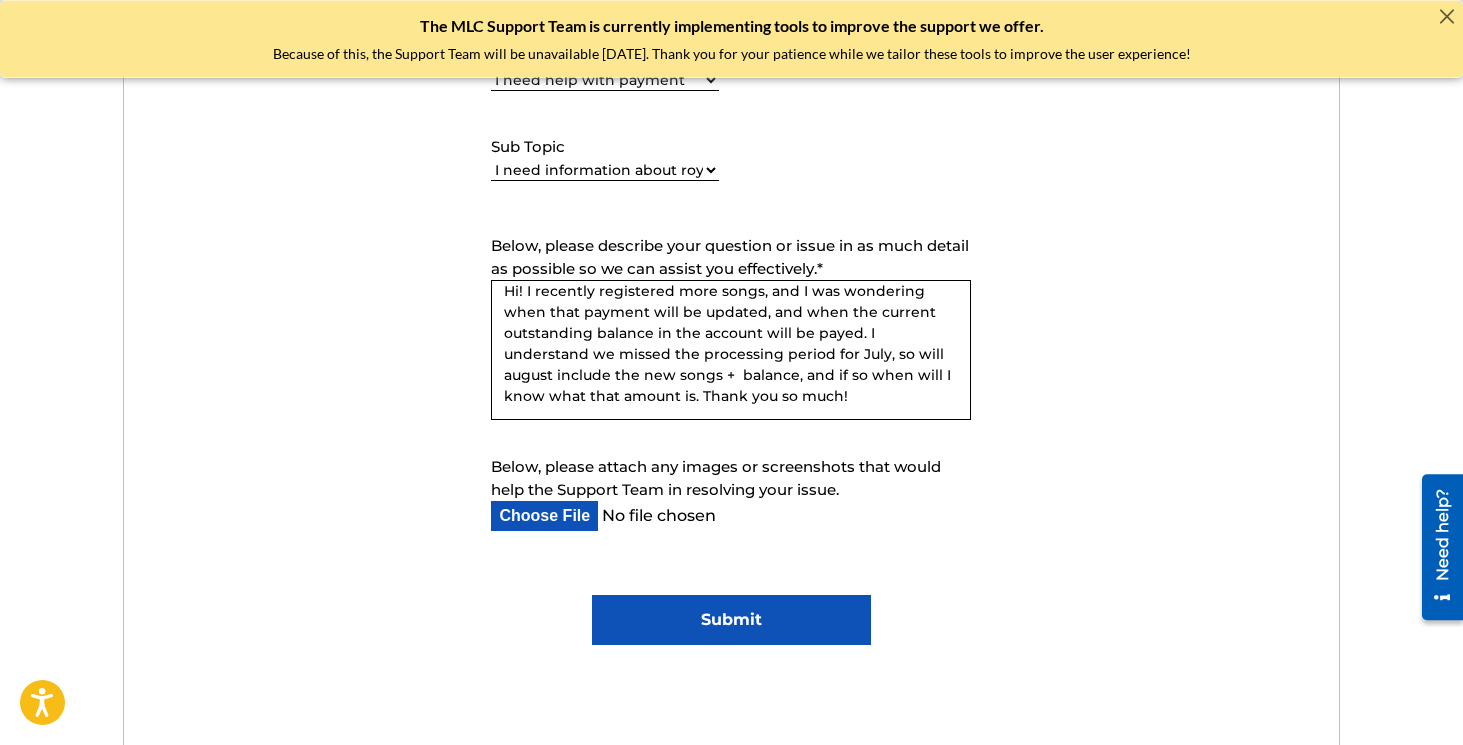 click on "Hi! I recently registered more songs, and I was wondering when that payment will be updated, and when the current outstanding balance in the account will be payed. I understand we missed the processing period for July, so will august include the new songs +  balance, and if so when will I know what that amount is. Thank you so much!" at bounding box center [731, 350] 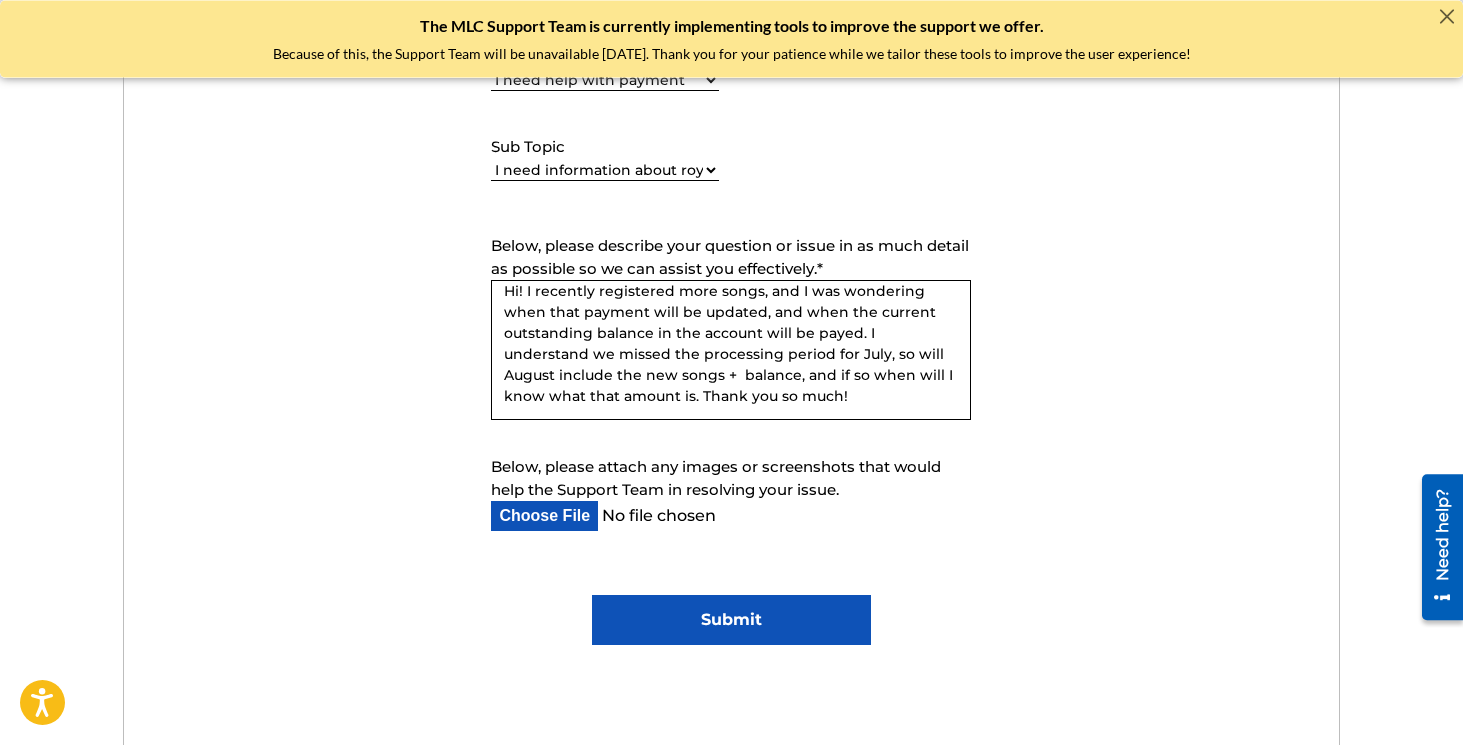 click on "Hi! I recently registered more songs, and I was wondering when that payment will be updated, and when the current outstanding balance in the account will be payed. I understand we missed the processing period for July, so will August include the new songs +  balance, and if so when will I know what that amount is. Thank you so much!" at bounding box center (731, 350) 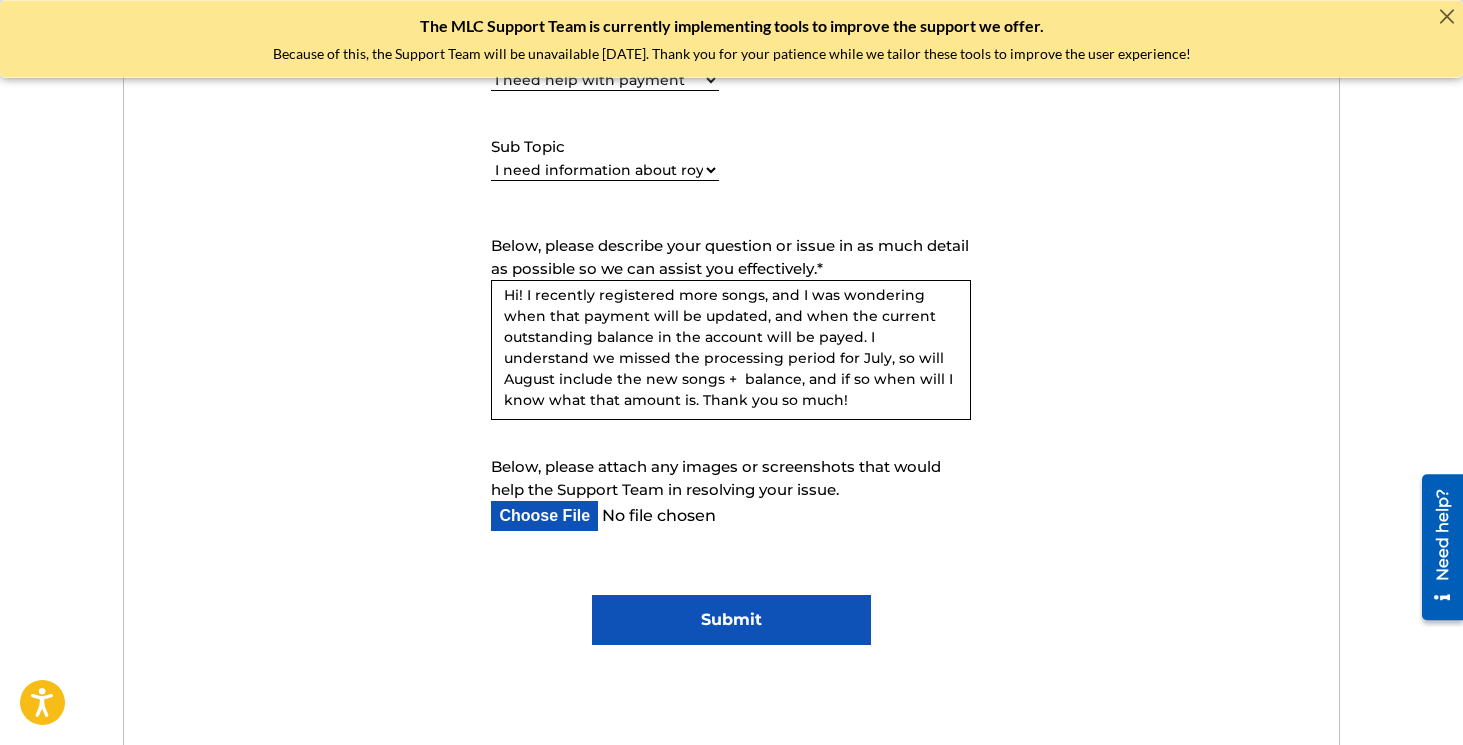 scroll, scrollTop: 12, scrollLeft: 0, axis: vertical 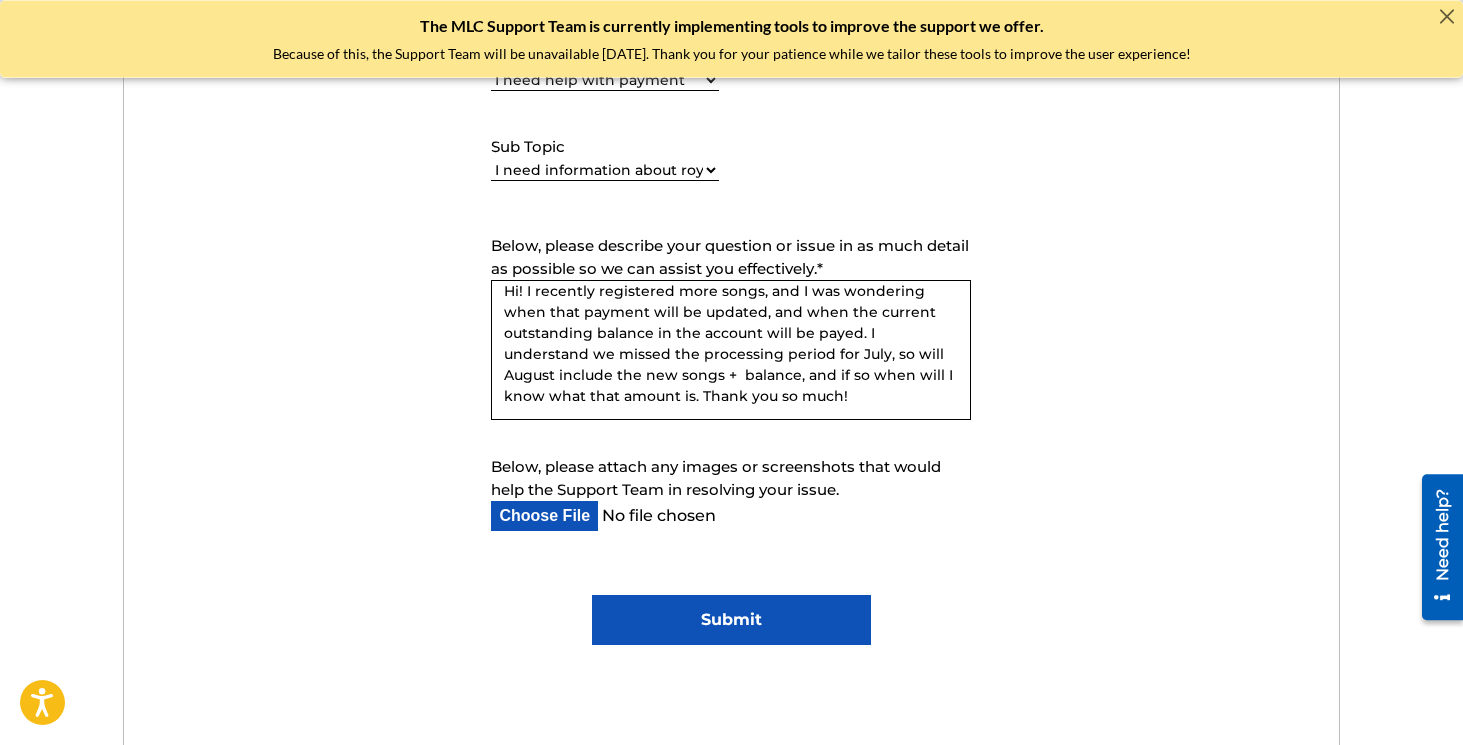 click on "Hi! I recently registered more songs, and I was wondering when that payment will be updated, and when the current outstanding balance in the account will be payed. I understand we missed the processing period for July, so will August include the new songs +  balance, and if so when will I know what that amount is. Thank you so much!" at bounding box center (731, 350) 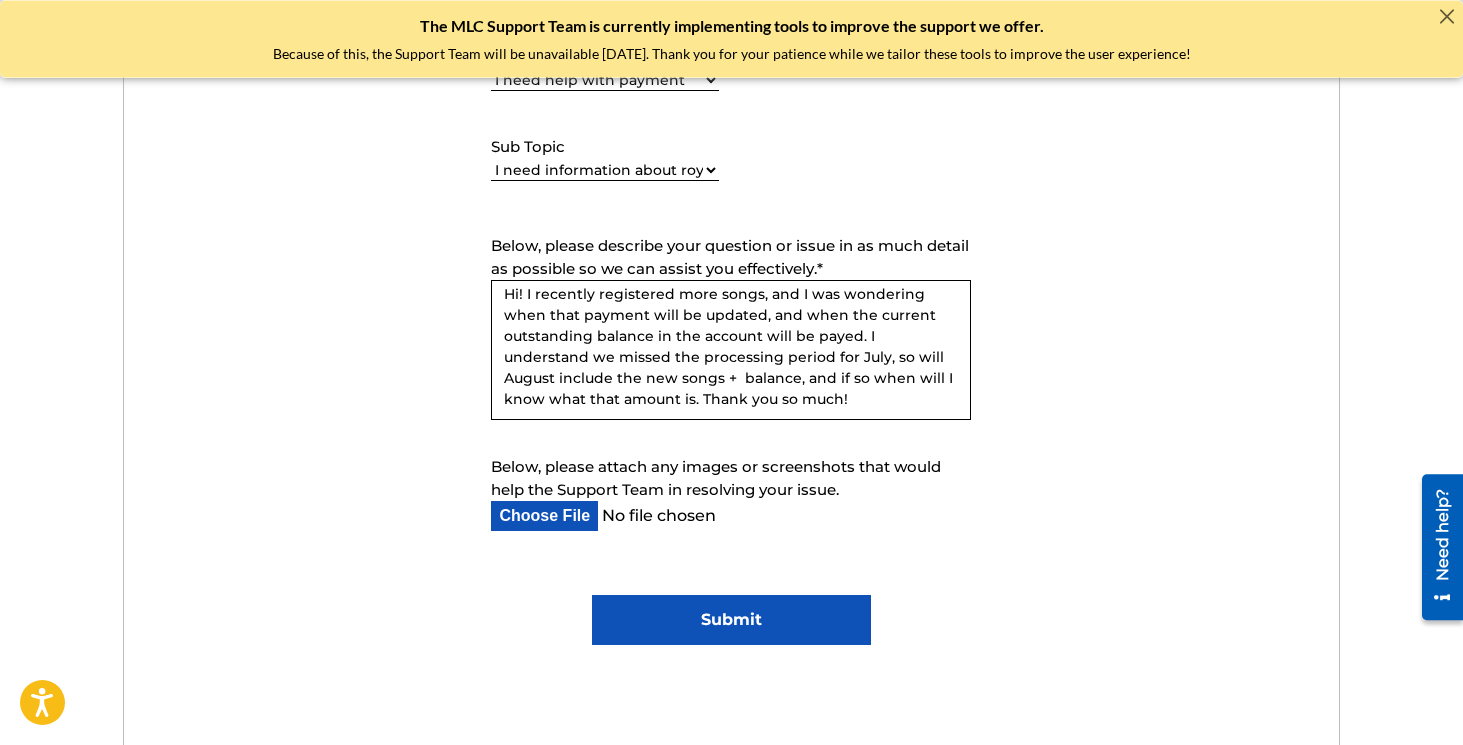 scroll, scrollTop: 12, scrollLeft: 0, axis: vertical 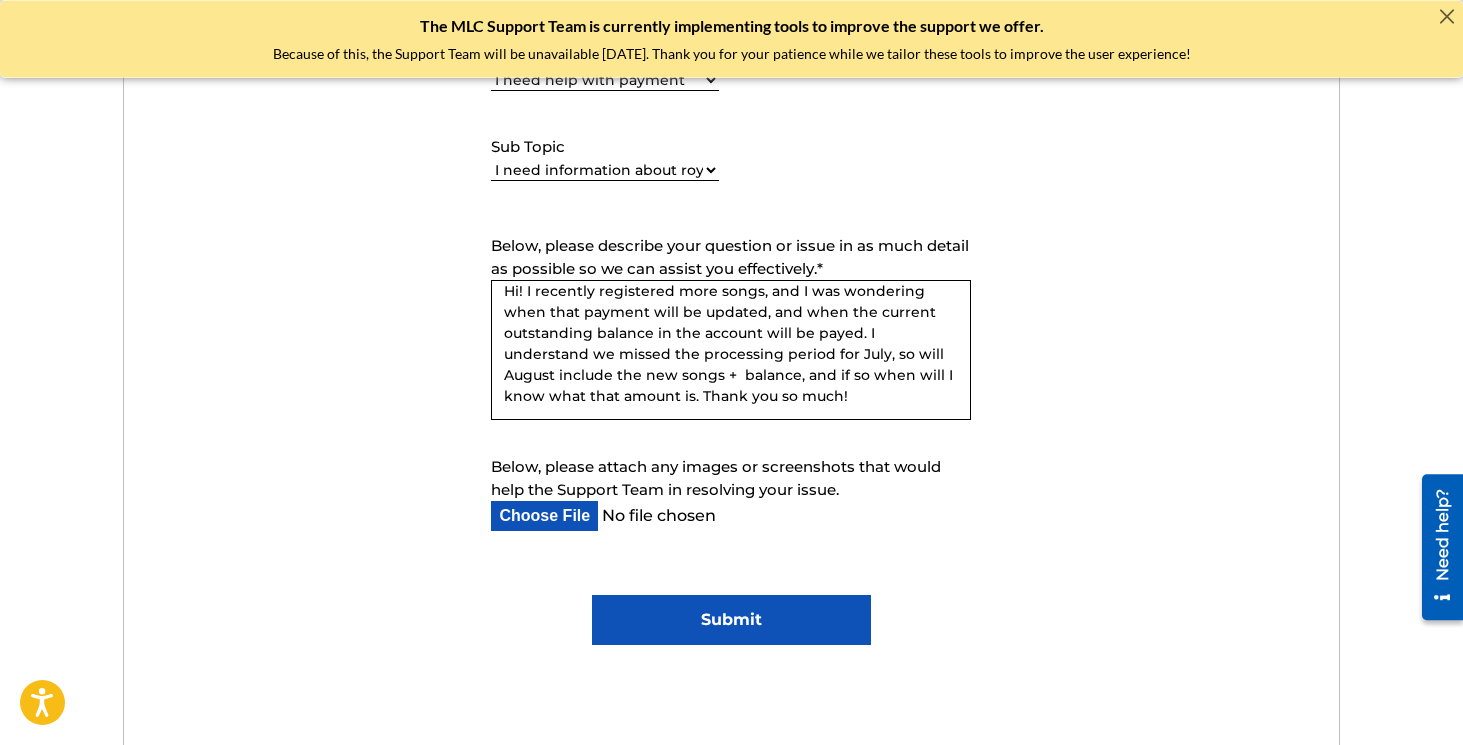 click on "Hi! I recently registered more songs, and I was wondering when that payment will be updated, and when the current outstanding balance in the account will be payed. I understand we missed the processing period for July, so will August include the new songs +  balance, and if so when will I know what that amount is. Thank you so much!" at bounding box center (731, 350) 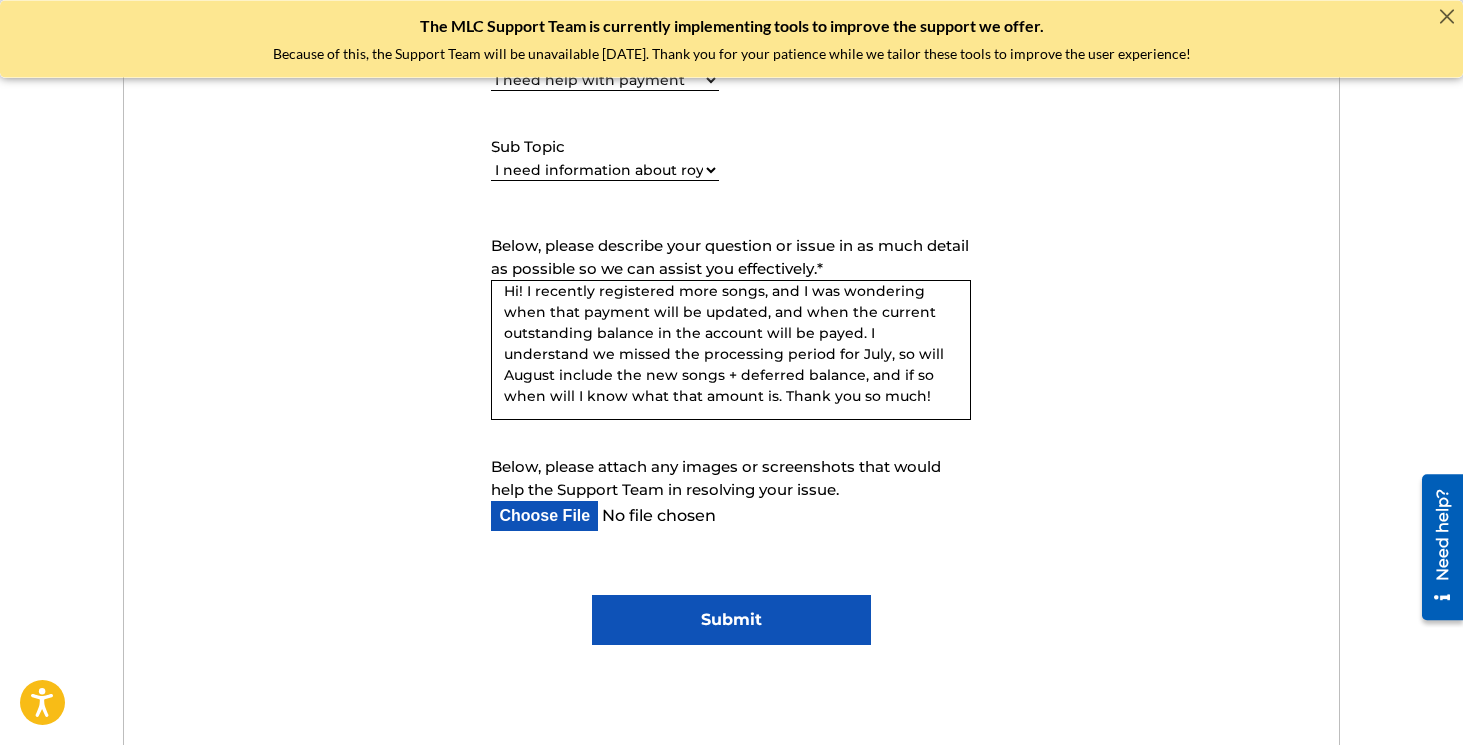 click on "Hi! I recently registered more songs, and I was wondering when that payment will be updated, and when the current outstanding balance in the account will be payed. I understand we missed the processing period for July, so will August include the new songs + deferred balance, and if so when will I know what that amount is. Thank you so much!" at bounding box center (731, 350) 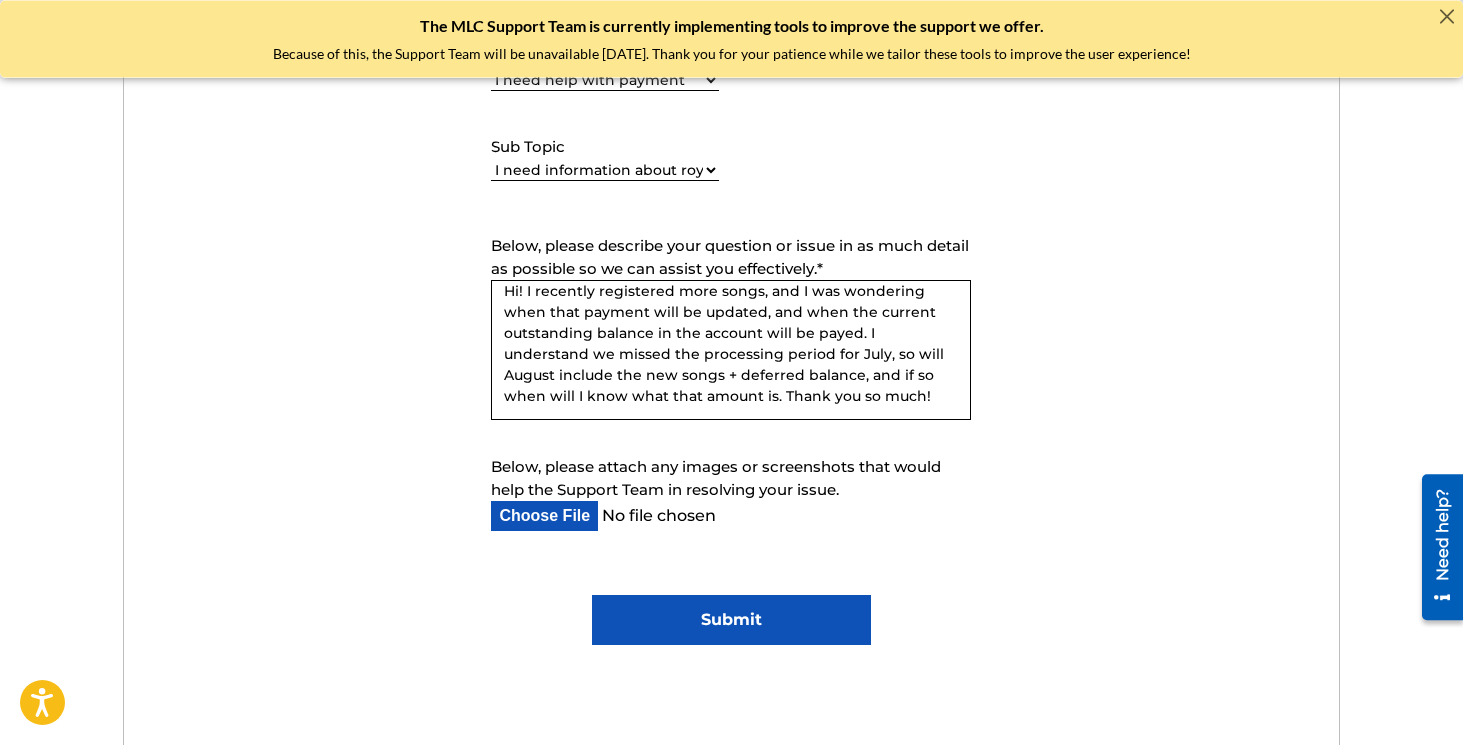 click on "Hi! I recently registered more songs, and I was wondering when that payment will be updated, and when the current outstanding balance in the account will be payed. I understand we missed the processing period for July, so will August include the new songs + deferred balance, and if so when will I know what that amount is. Thank you so much!" at bounding box center [731, 350] 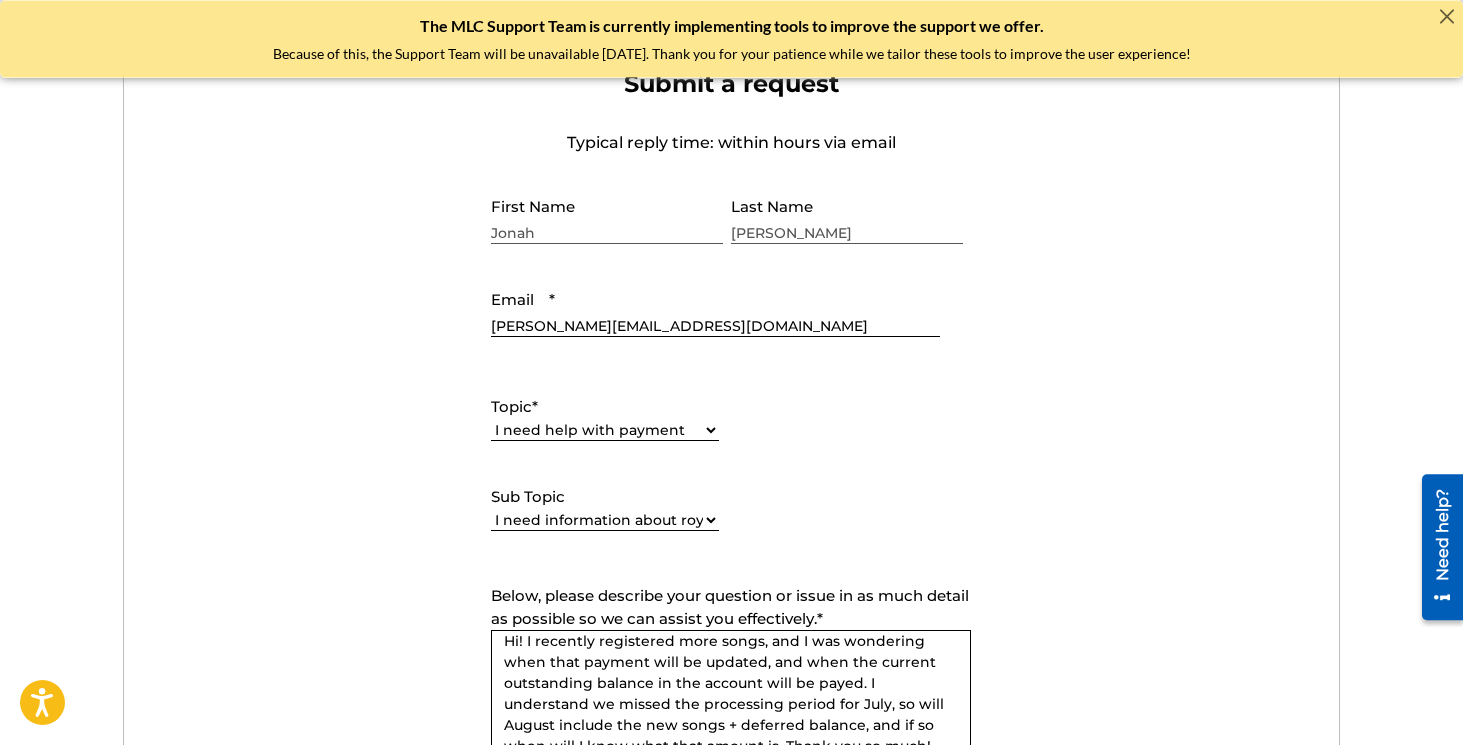 scroll, scrollTop: 678, scrollLeft: 0, axis: vertical 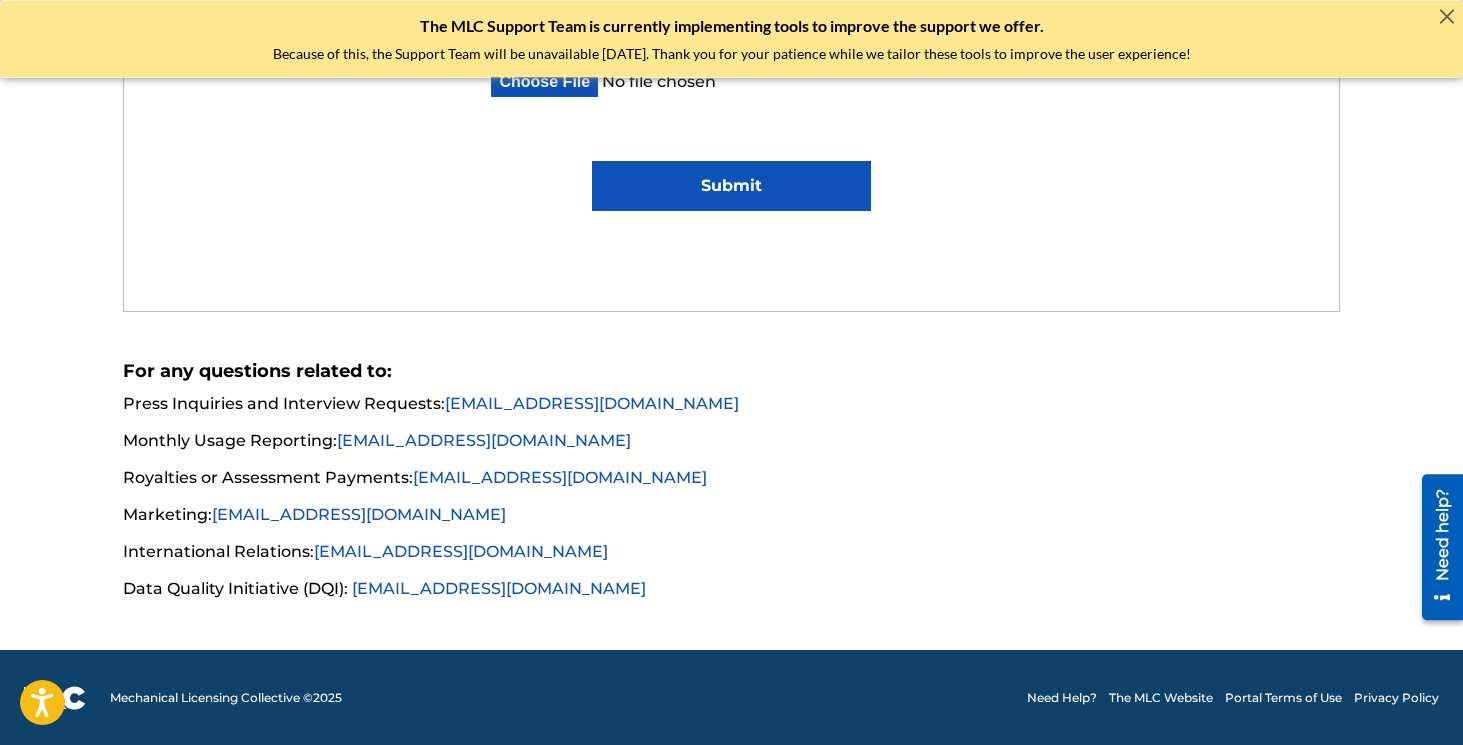 type on "Hi! I recently registered more songs, and I was wondering when that payment will be updated, and when the current outstanding balance in the account will be payed. I understand we missed the processing period for July, so will August include the new songs + deferred balance, and if so when will I know what that amount is. Thank you so much!" 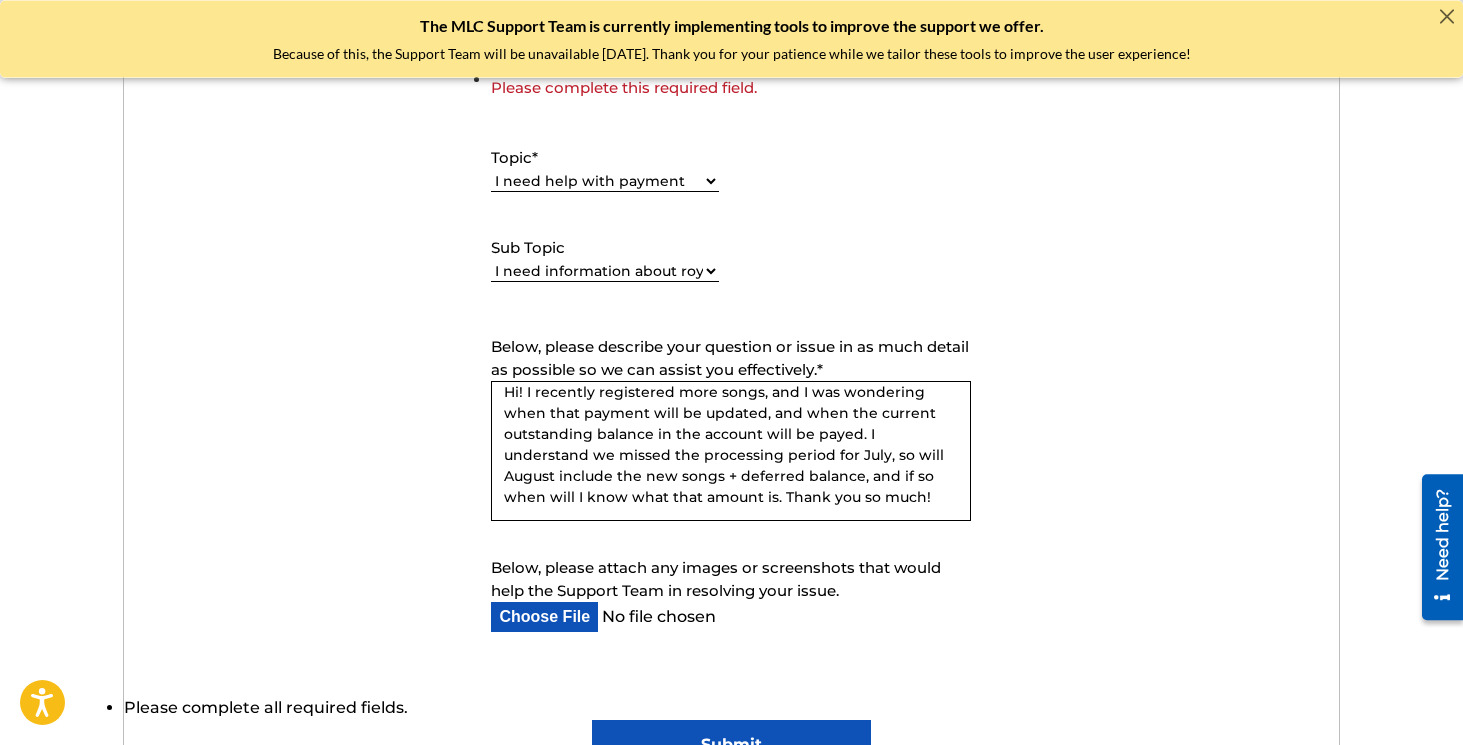 scroll, scrollTop: 797, scrollLeft: 0, axis: vertical 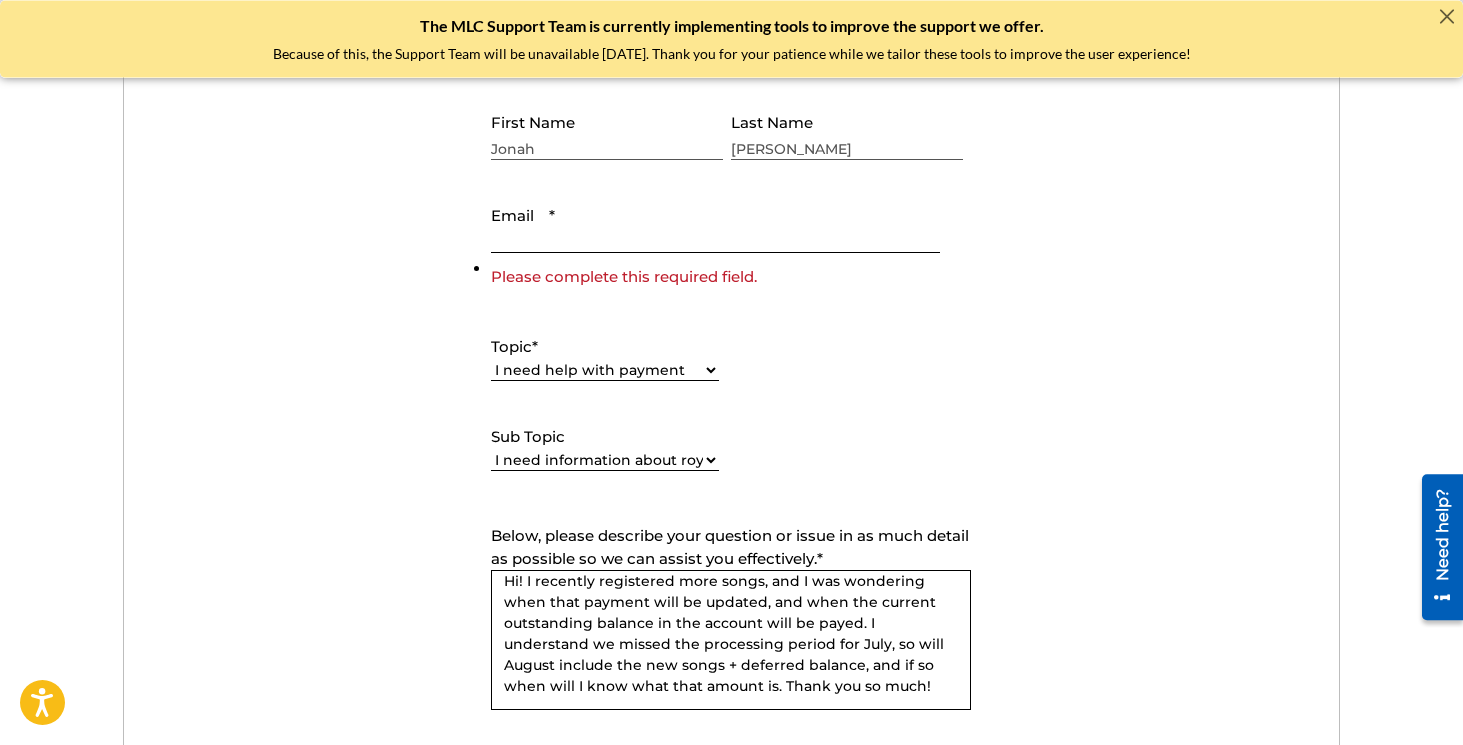 click on "Email *" at bounding box center [715, 224] 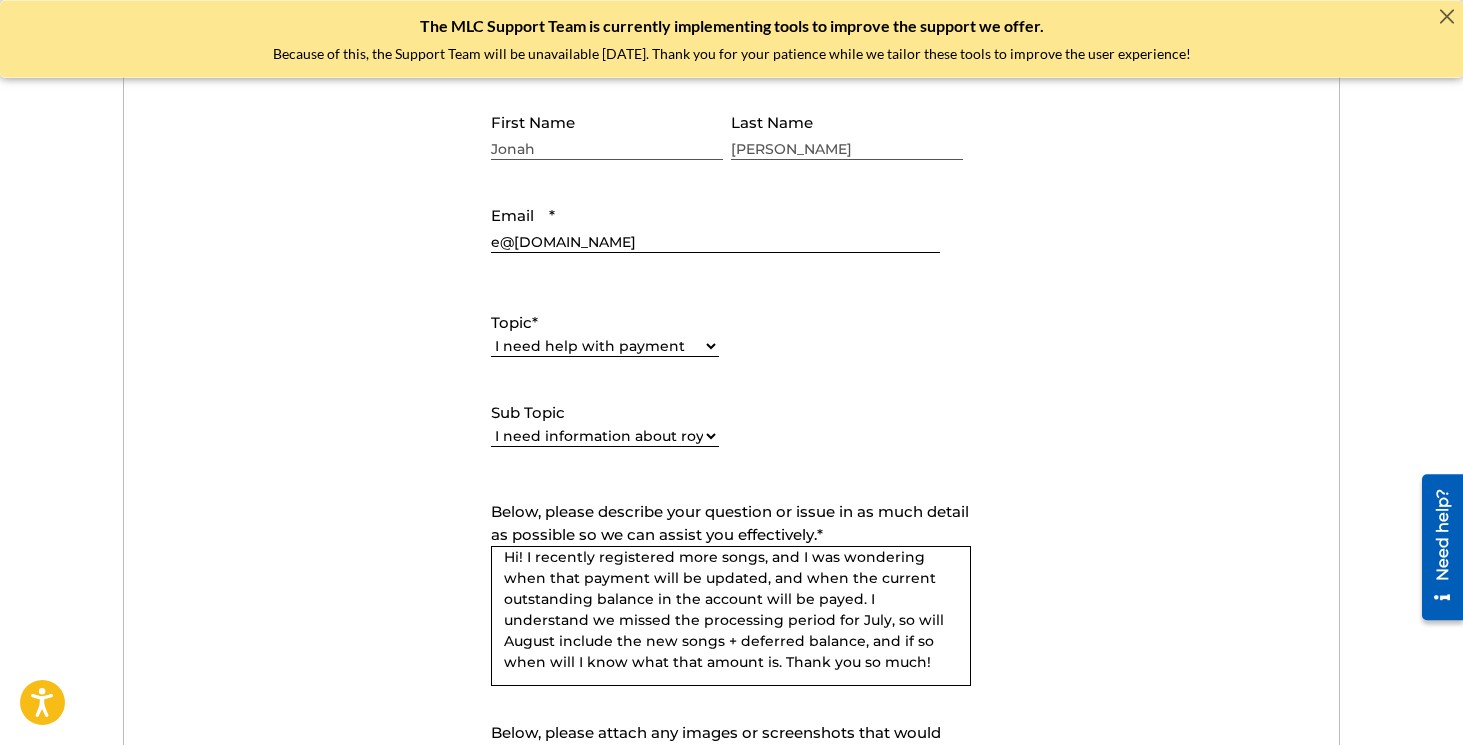 click on "e@[DOMAIN_NAME]" at bounding box center (715, 224) 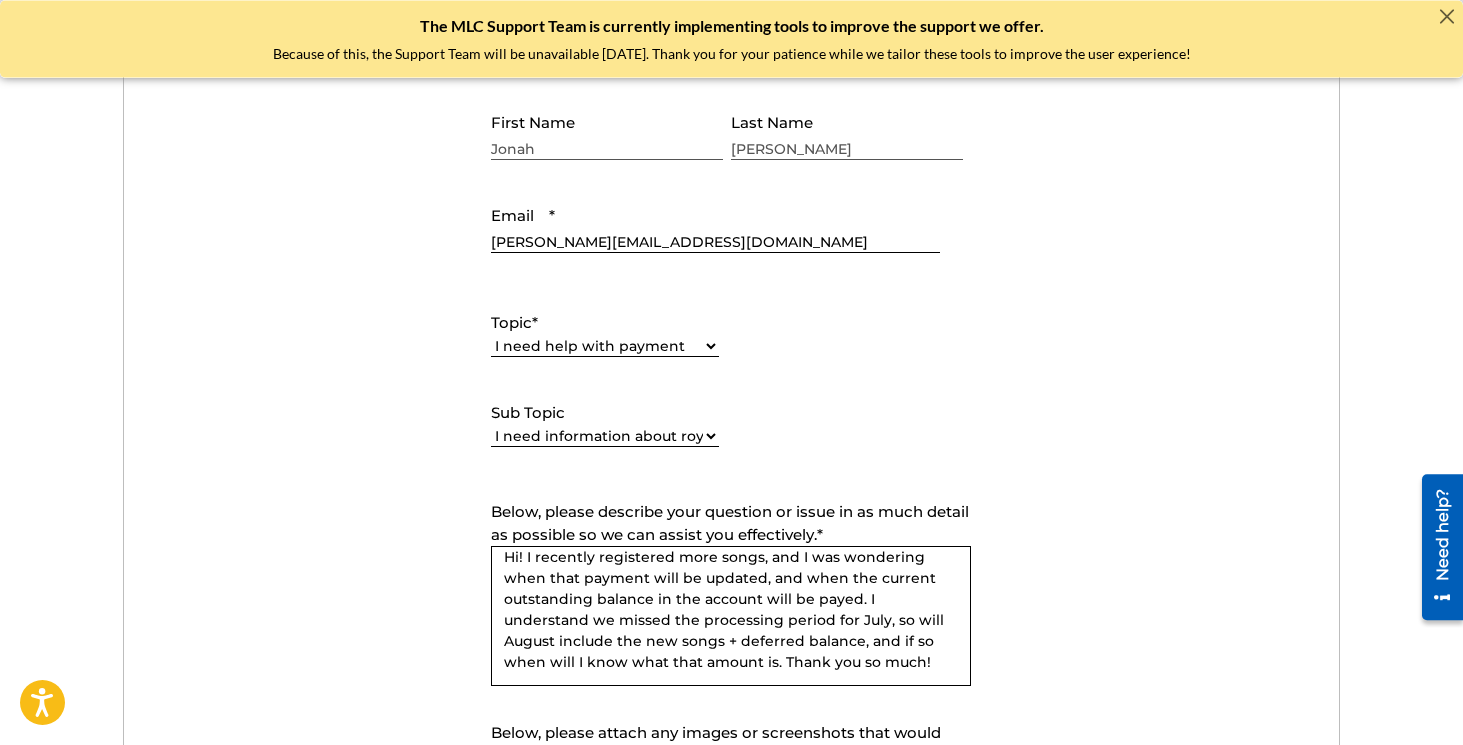 type on "[PERSON_NAME][EMAIL_ADDRESS][DOMAIN_NAME]" 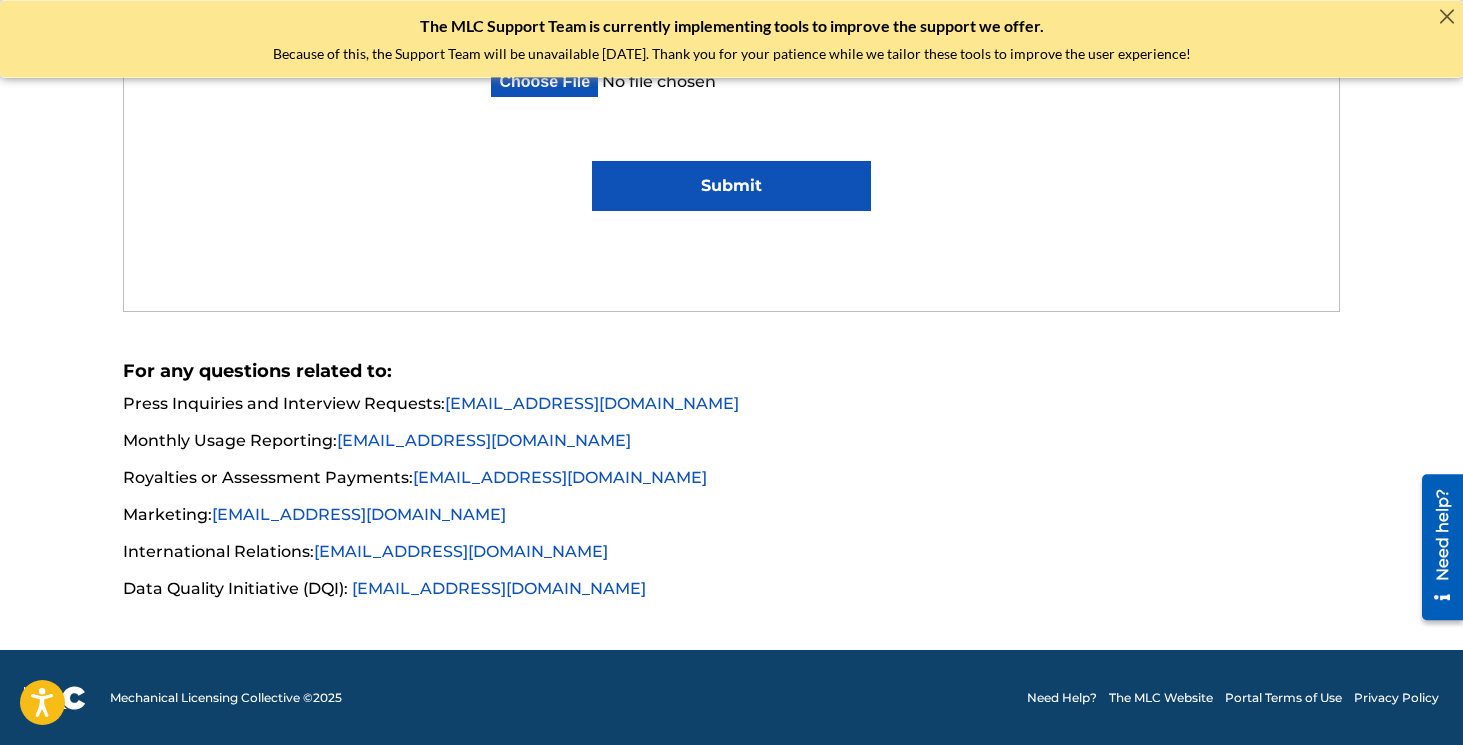 click on "Submit" at bounding box center (731, 186) 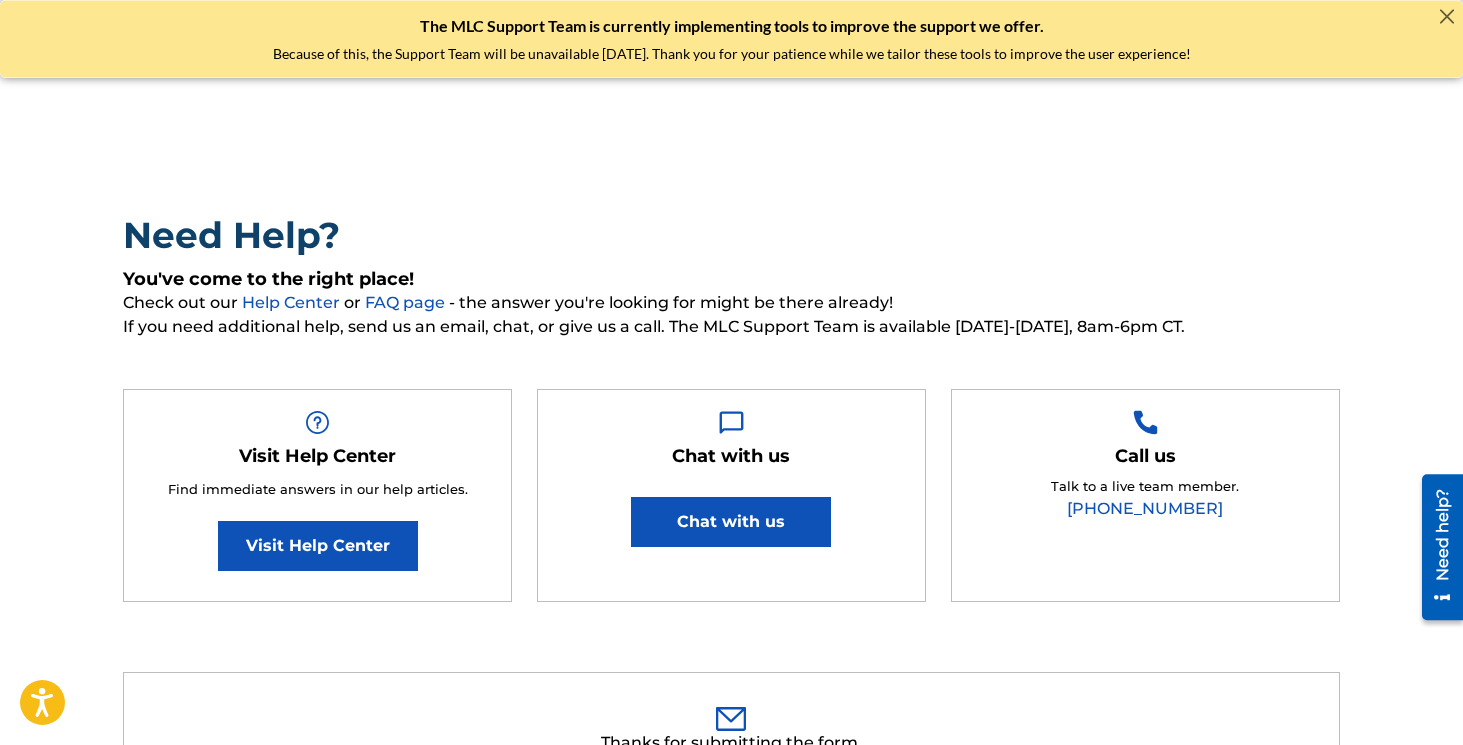scroll, scrollTop: 0, scrollLeft: 0, axis: both 